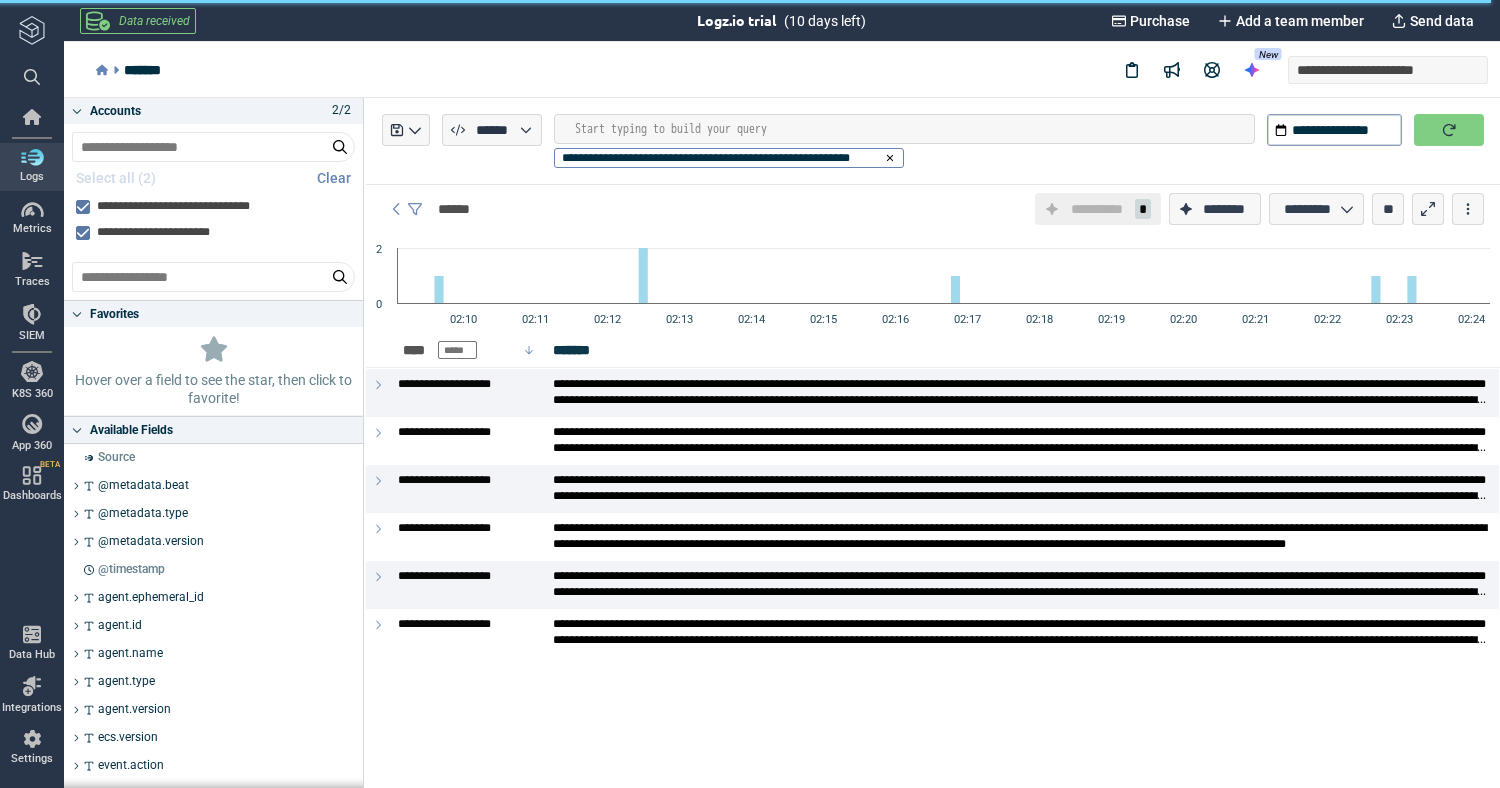 scroll, scrollTop: 0, scrollLeft: 0, axis: both 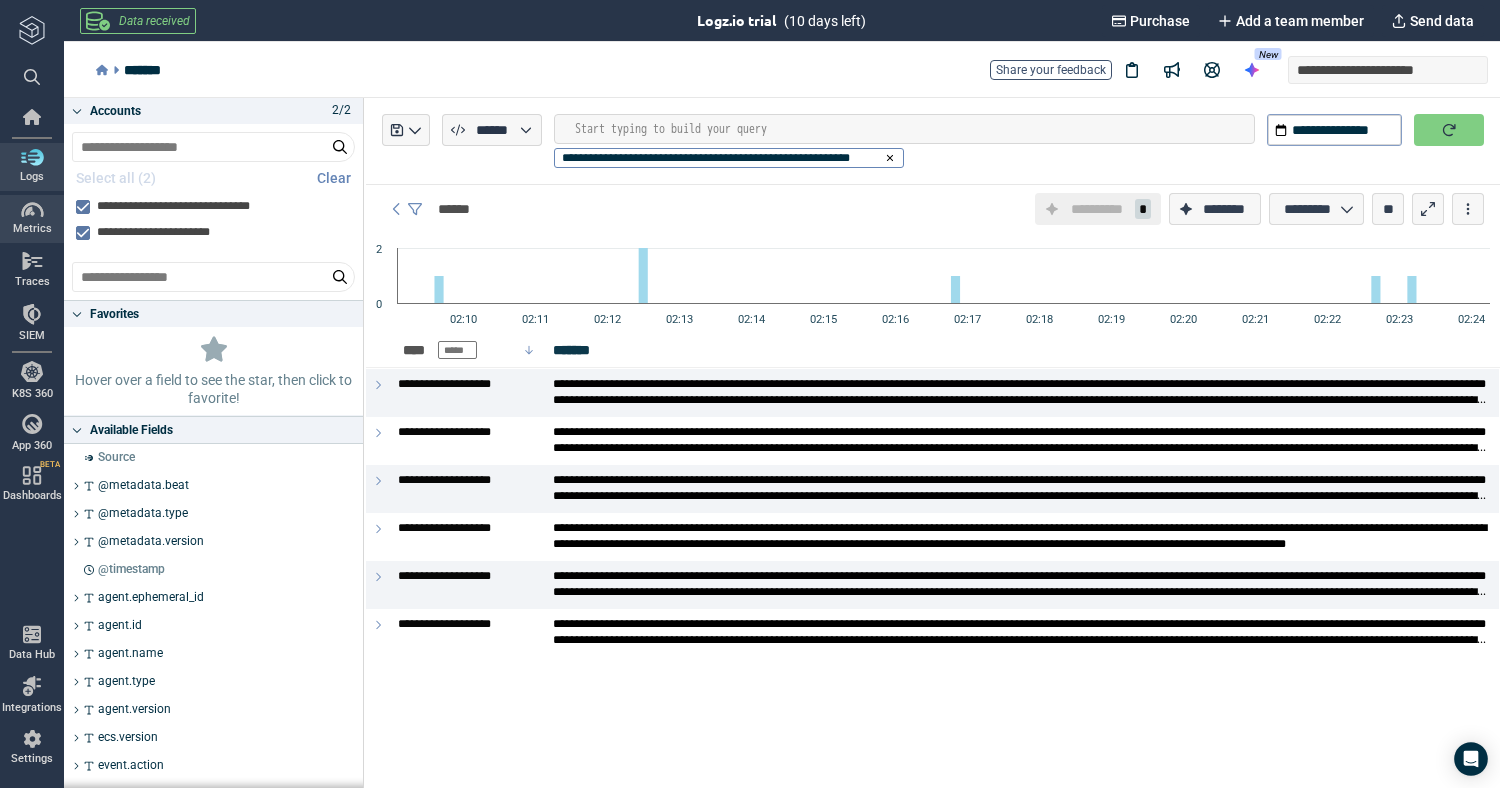 click on "Metrics" at bounding box center [32, 219] 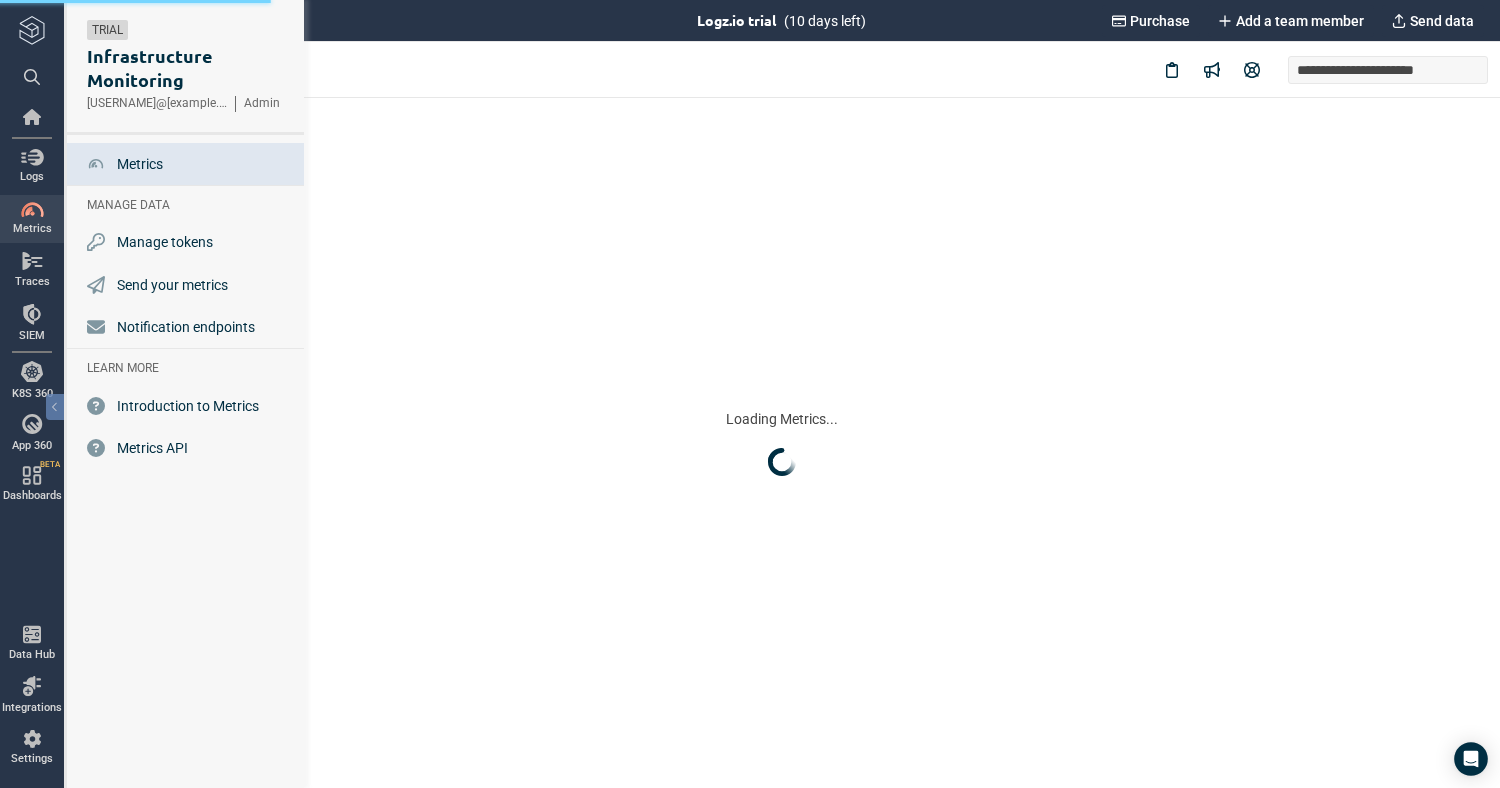click at bounding box center (32, 157) 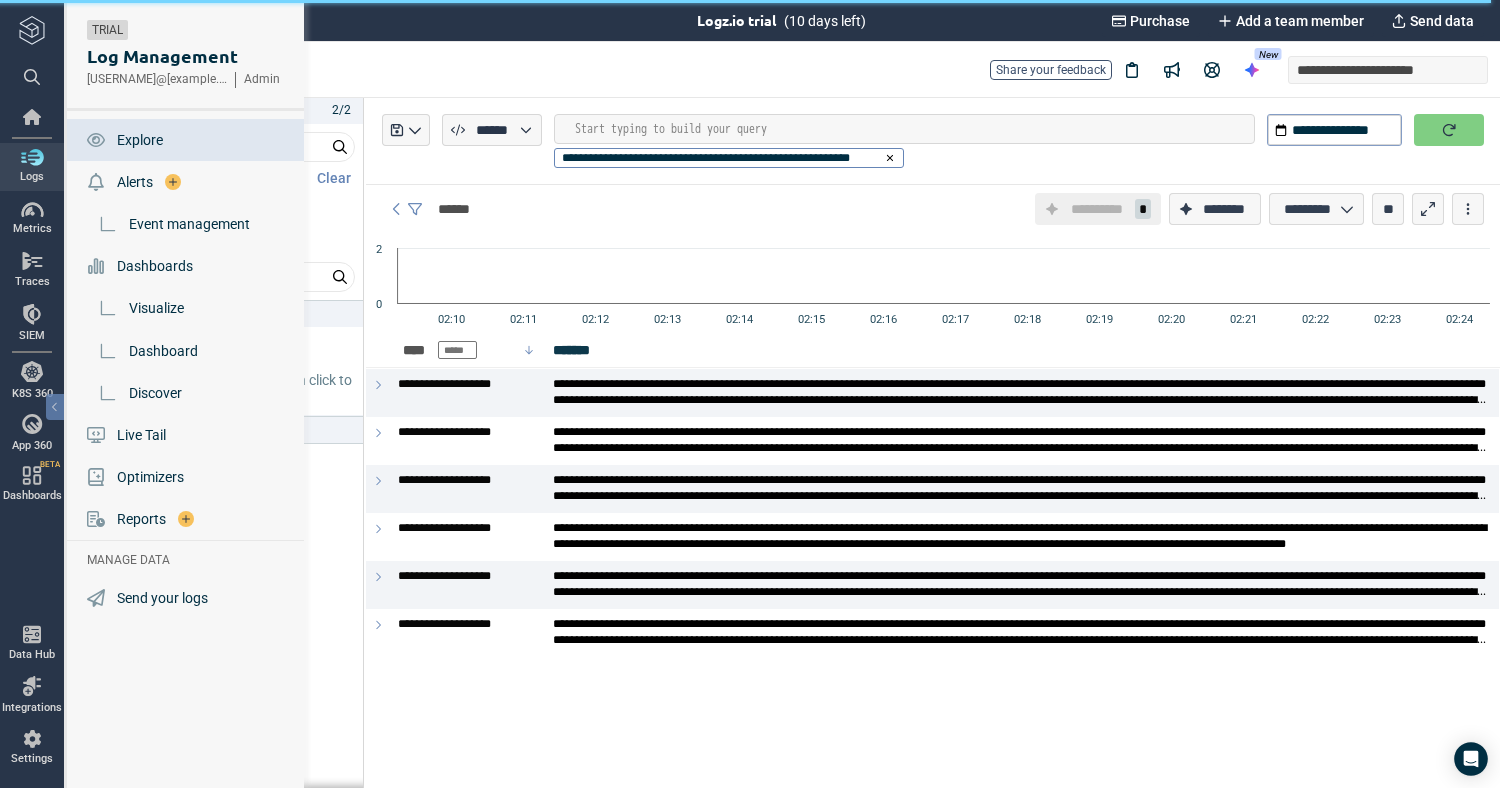 scroll, scrollTop: 0, scrollLeft: 0, axis: both 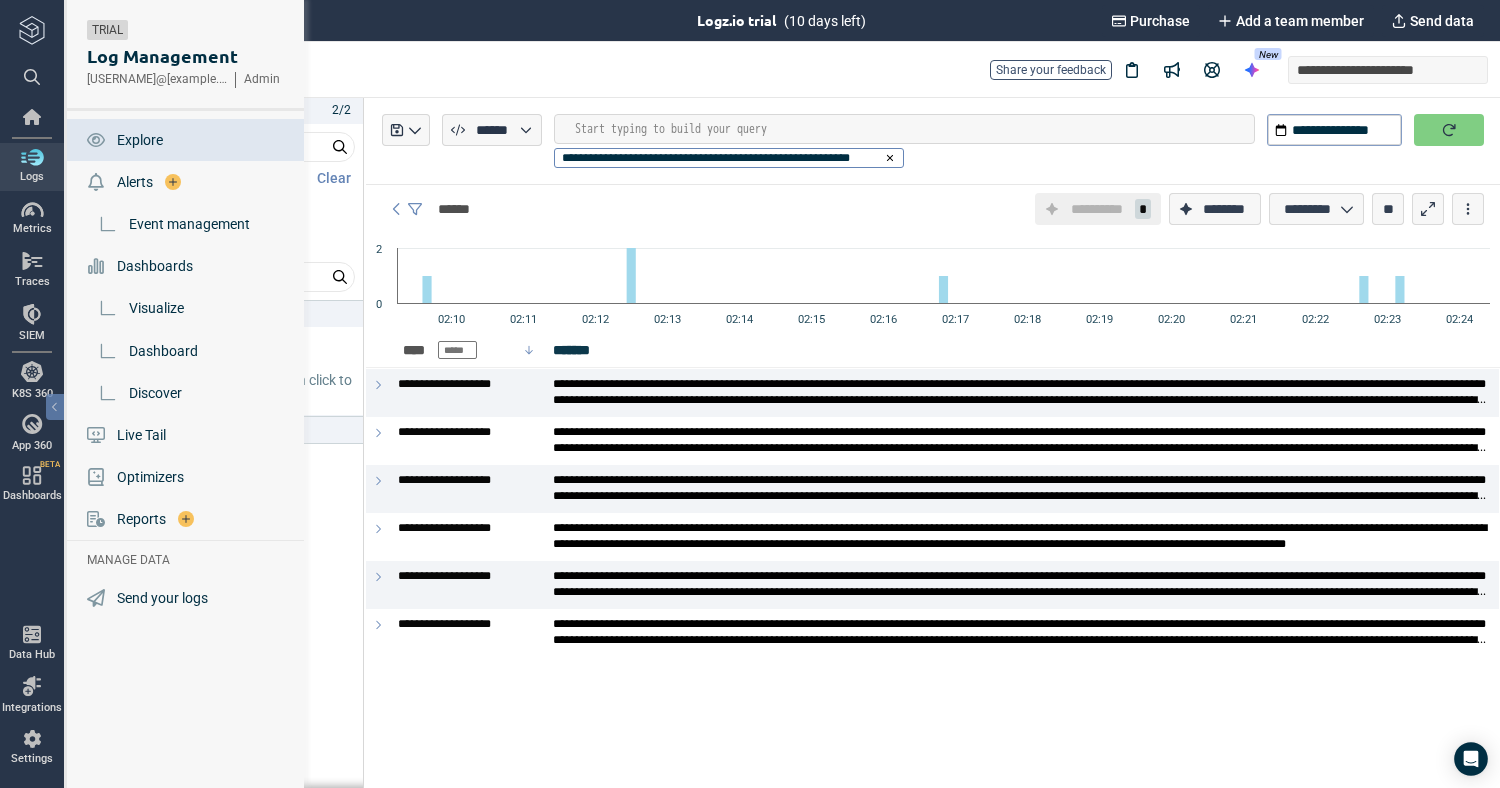 click on "Dashboards" at bounding box center (155, 266) 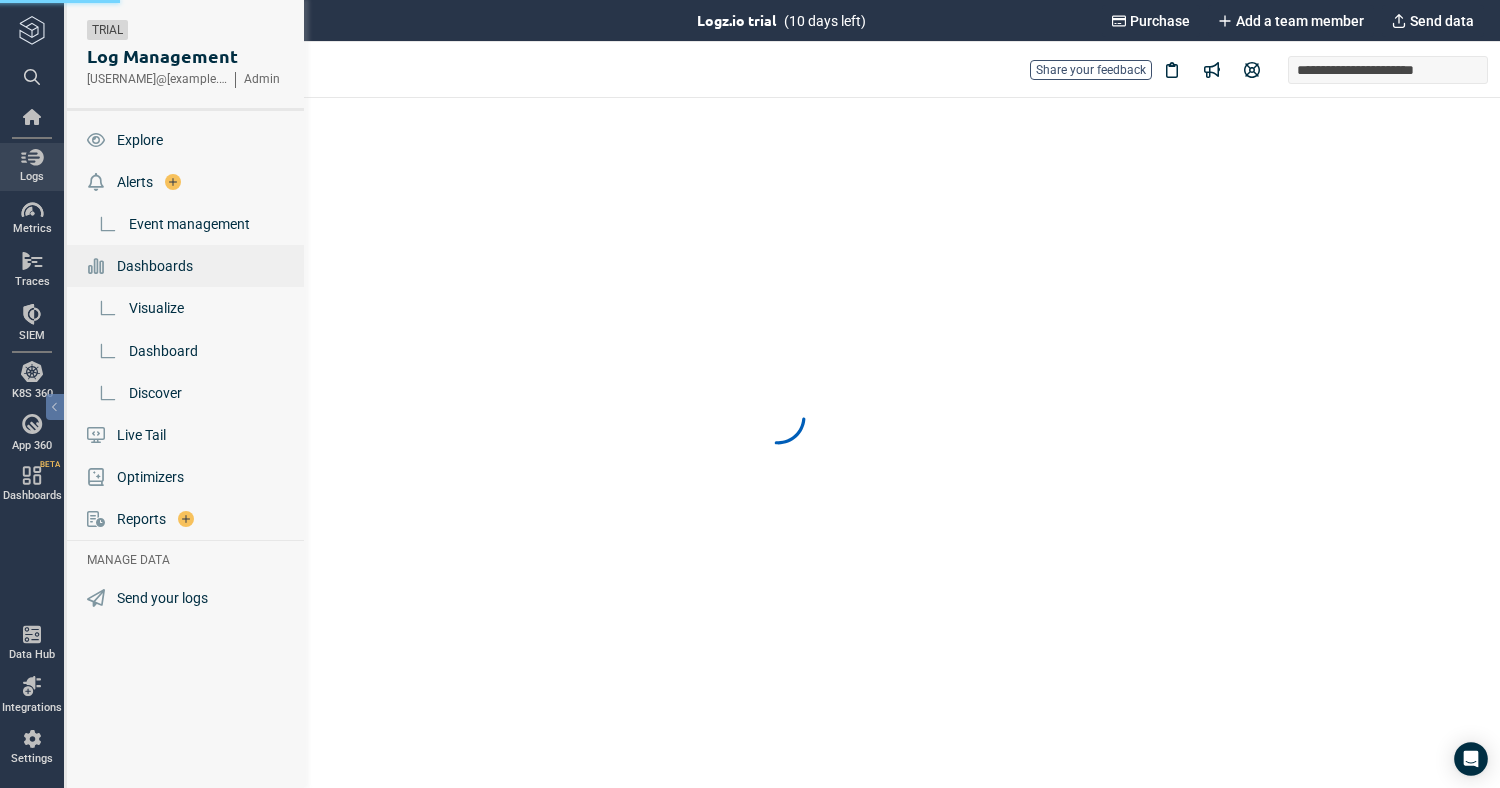 scroll, scrollTop: 0, scrollLeft: 0, axis: both 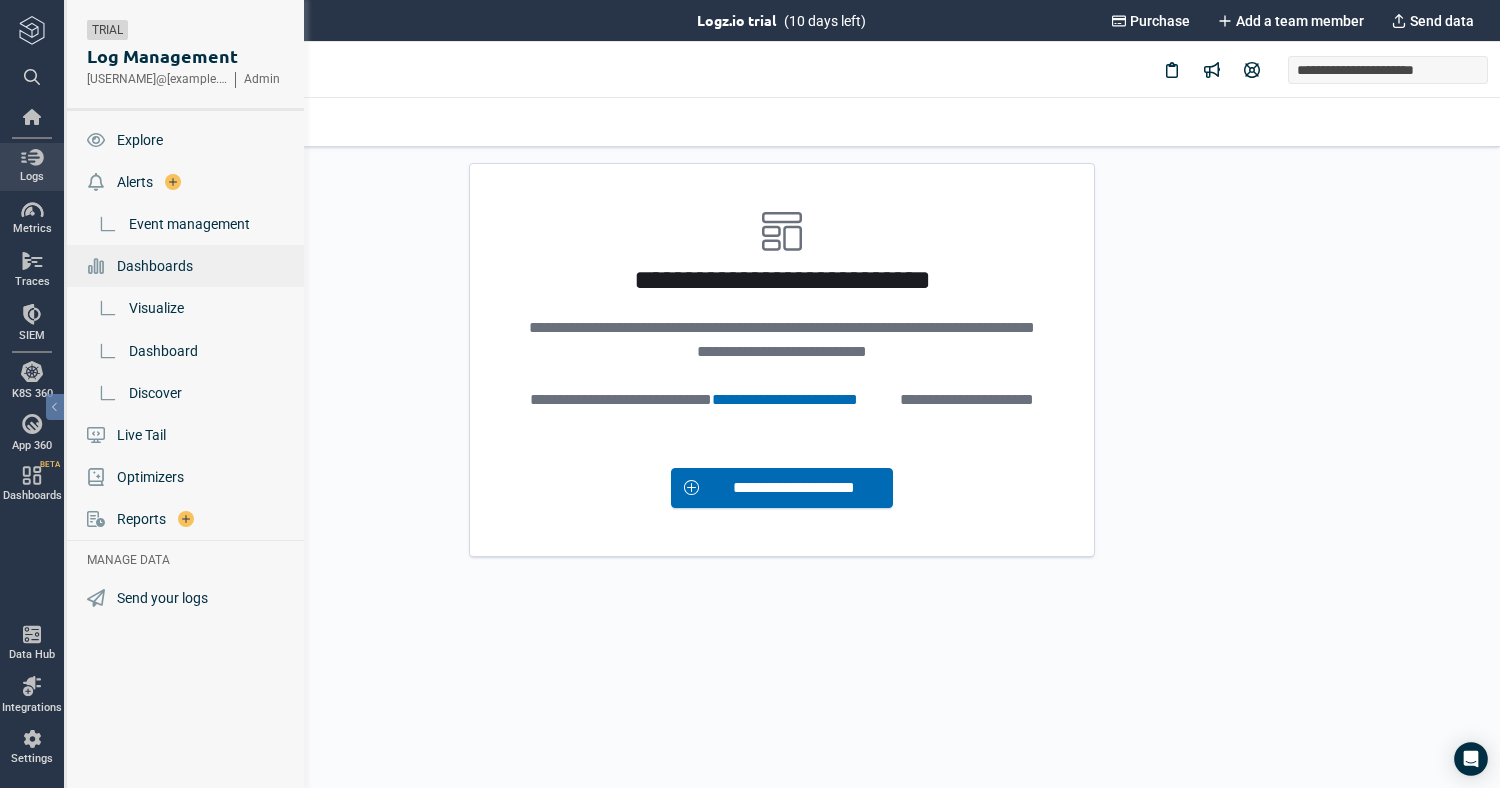 click on "Dashboard" at bounding box center [163, 351] 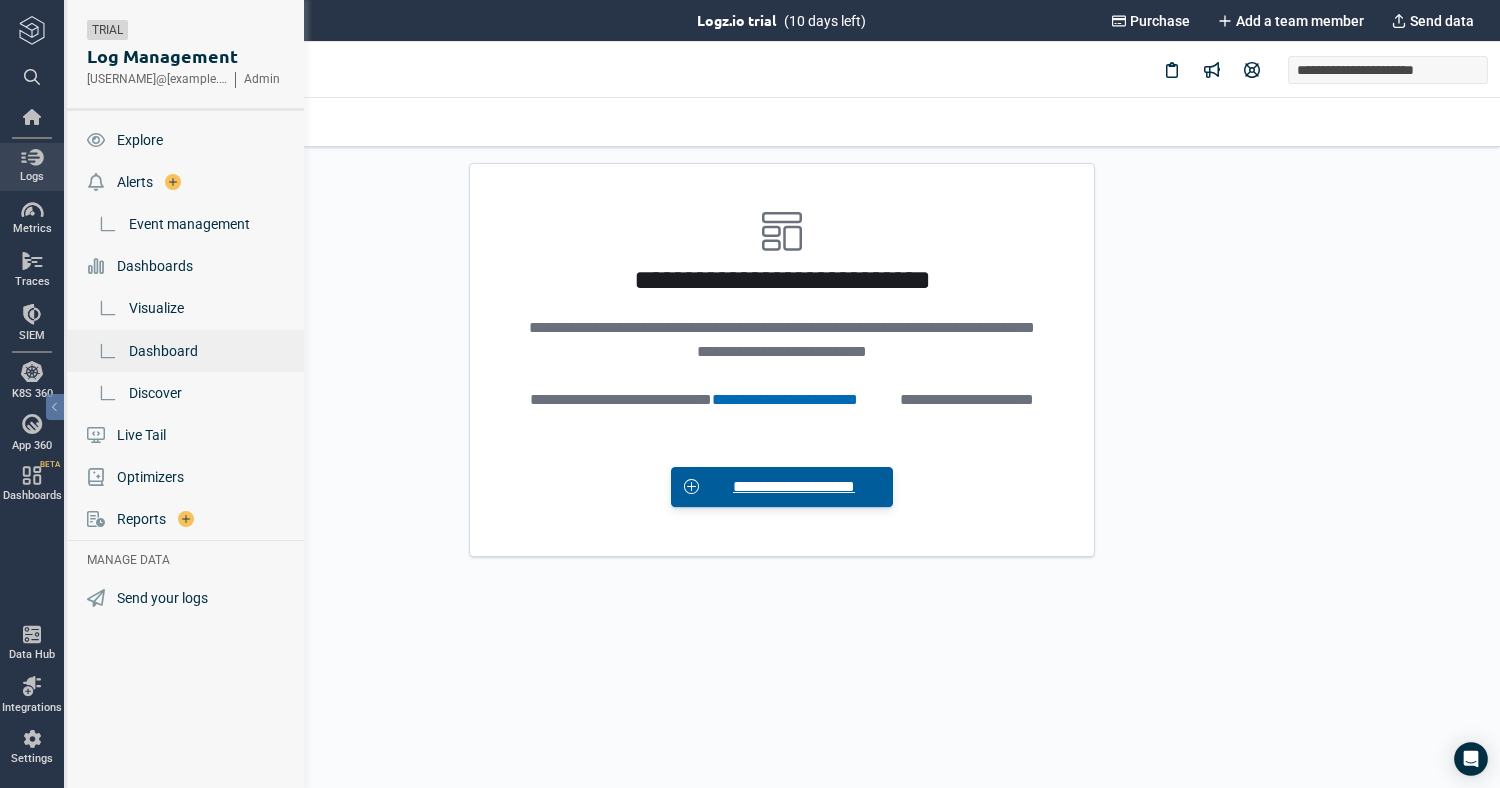 click on "**********" at bounding box center (793, 487) 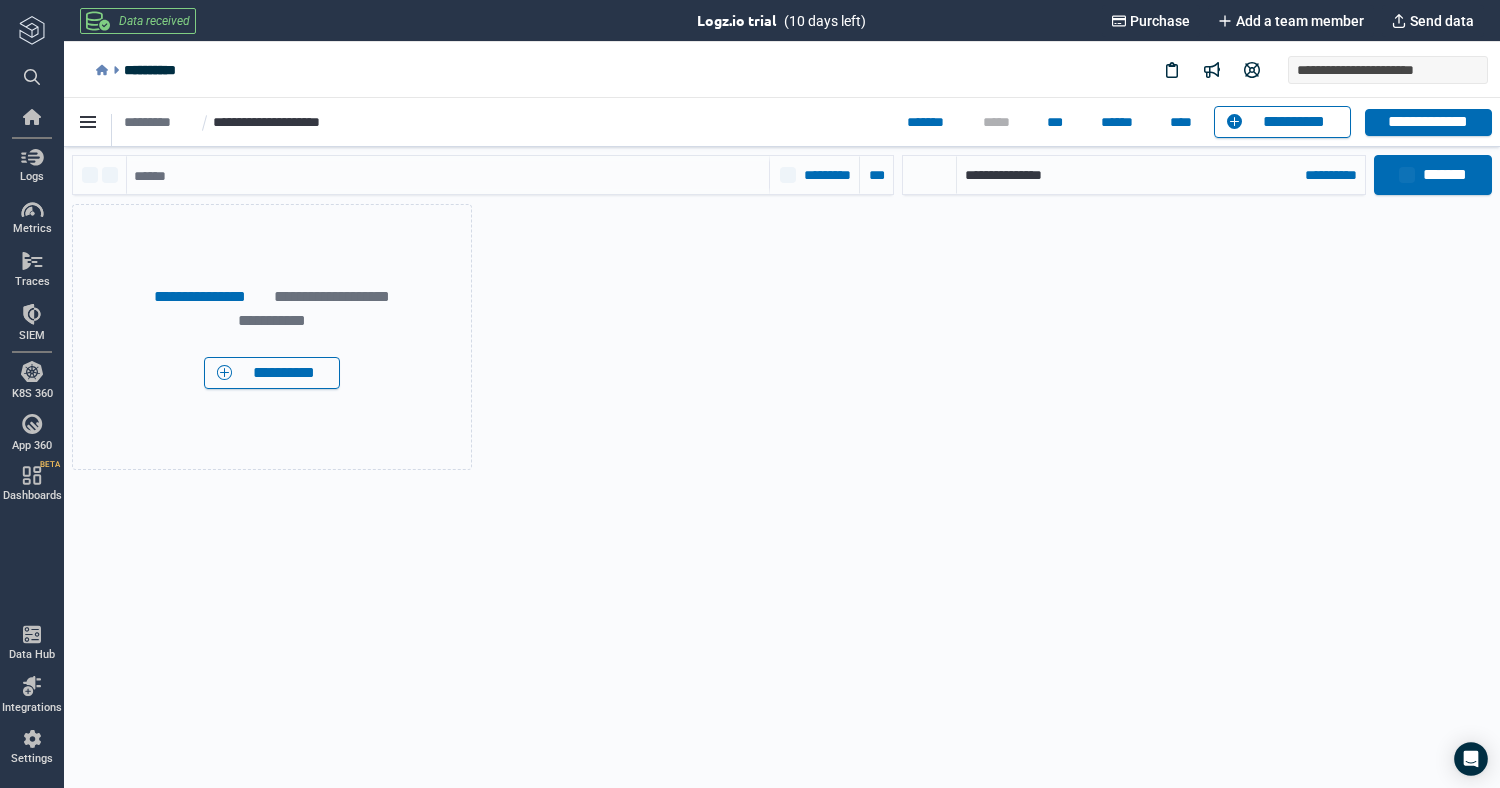 scroll, scrollTop: 10, scrollLeft: 10, axis: both 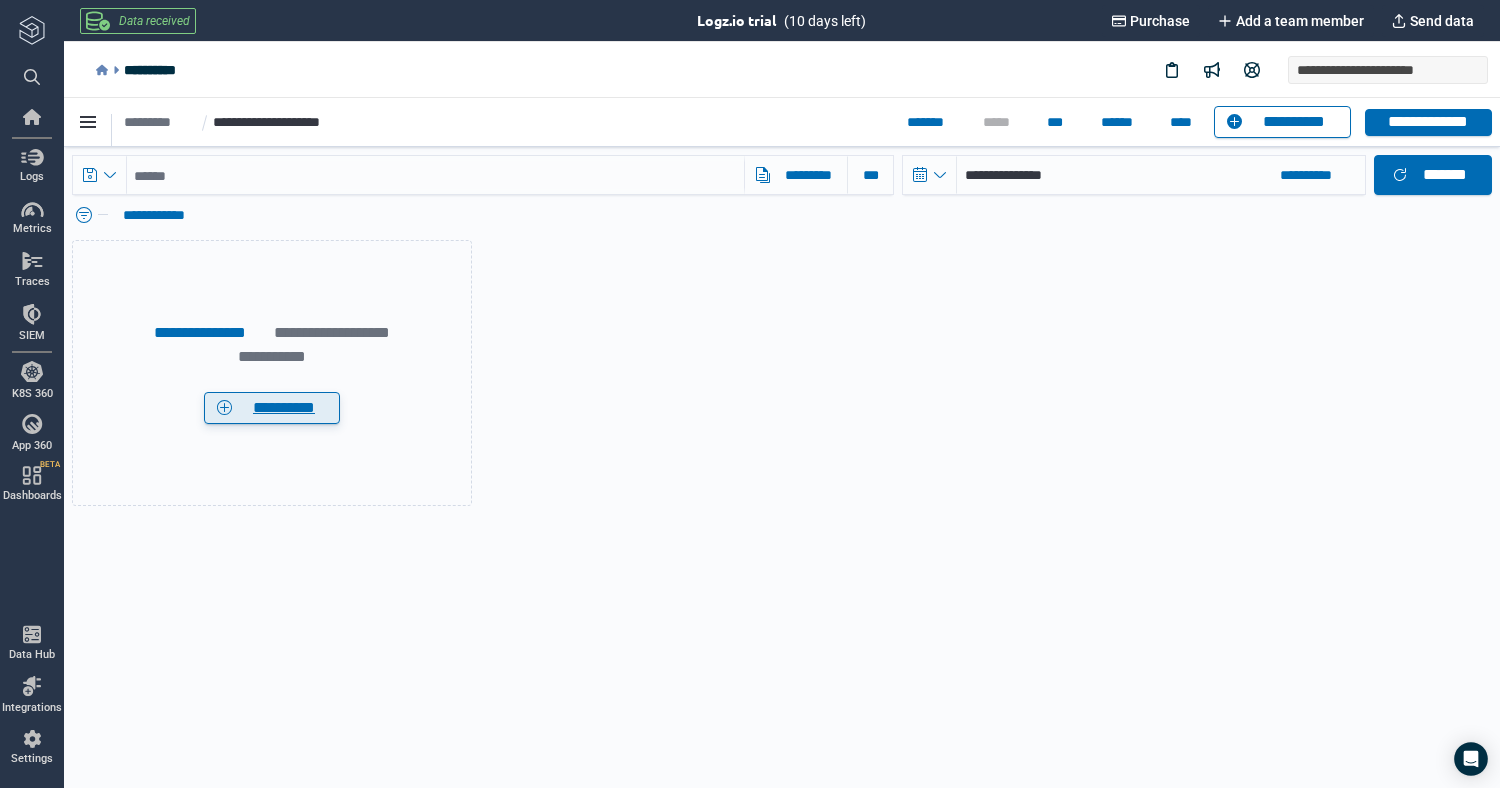 click on "**********" at bounding box center [284, 408] 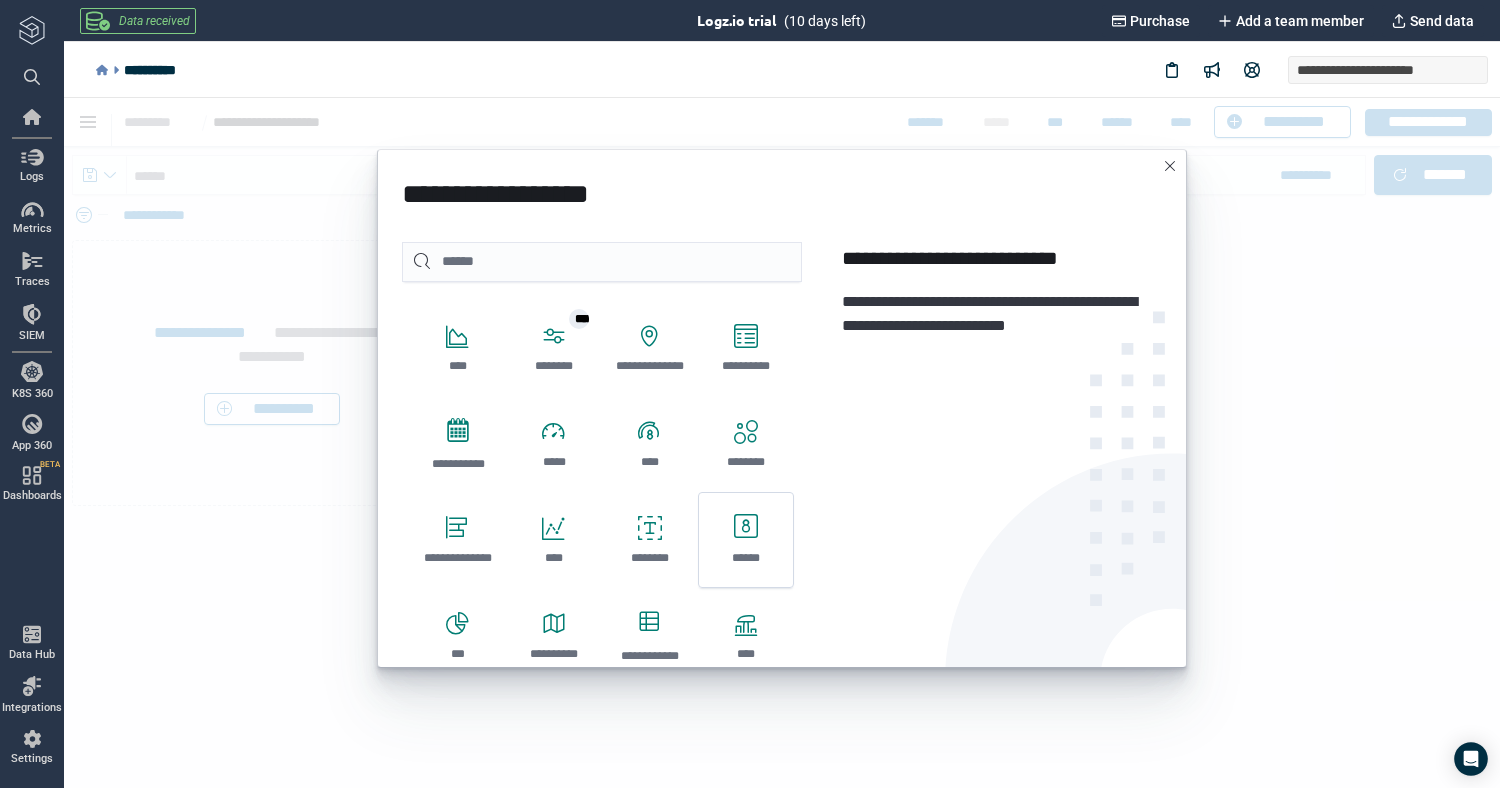 click 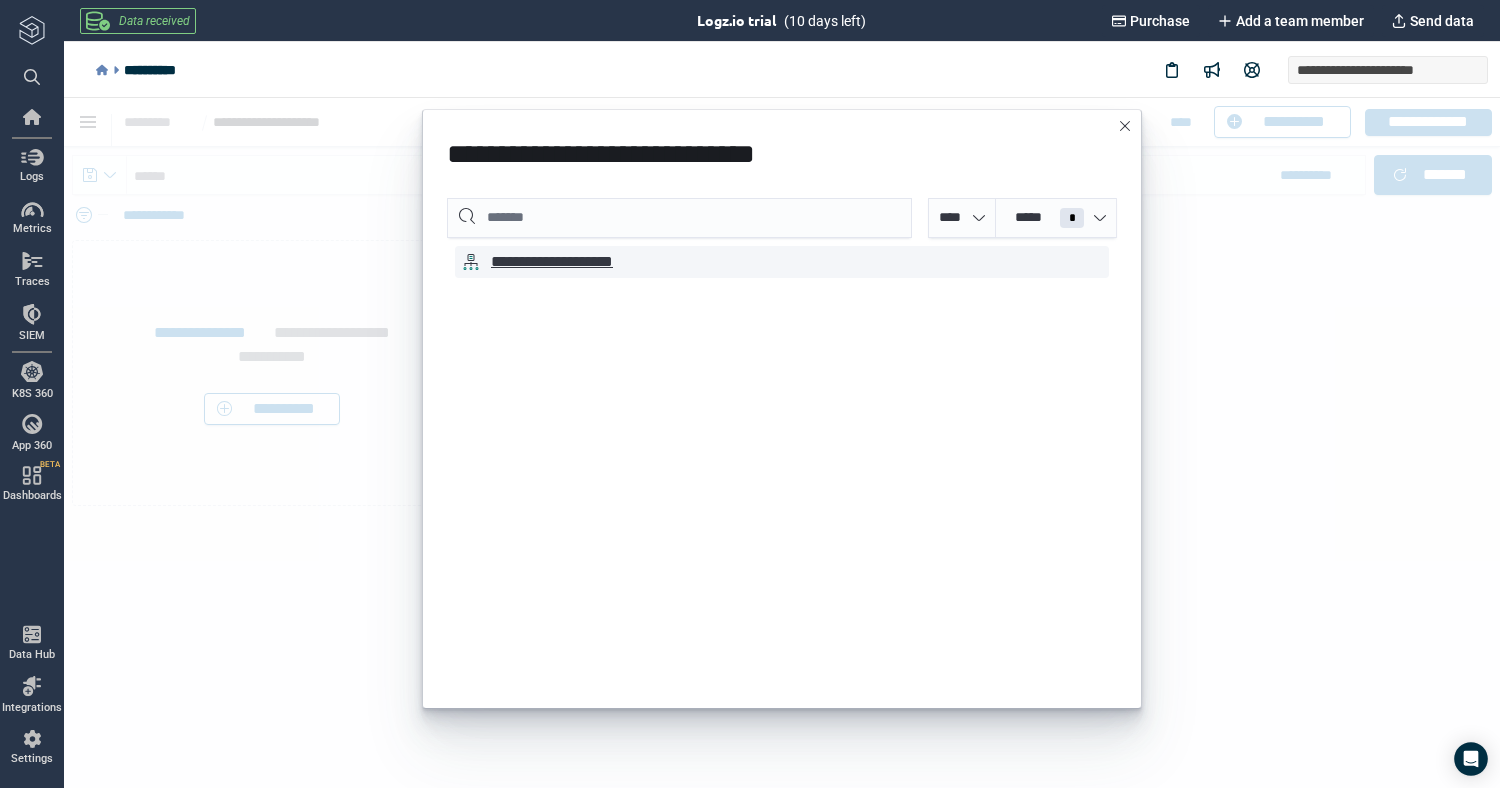 click on "**********" at bounding box center (575, 262) 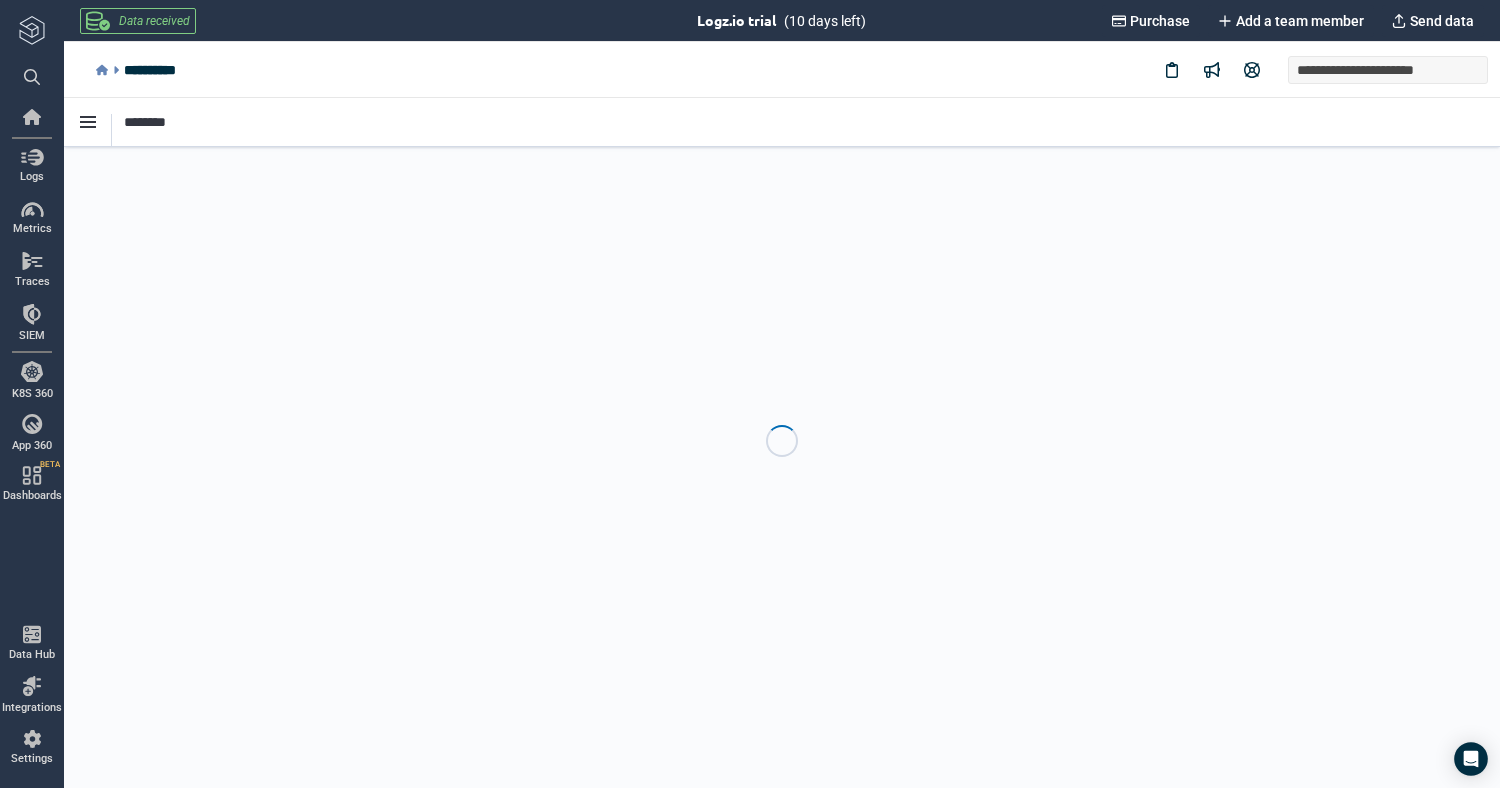 click at bounding box center [782, 467] 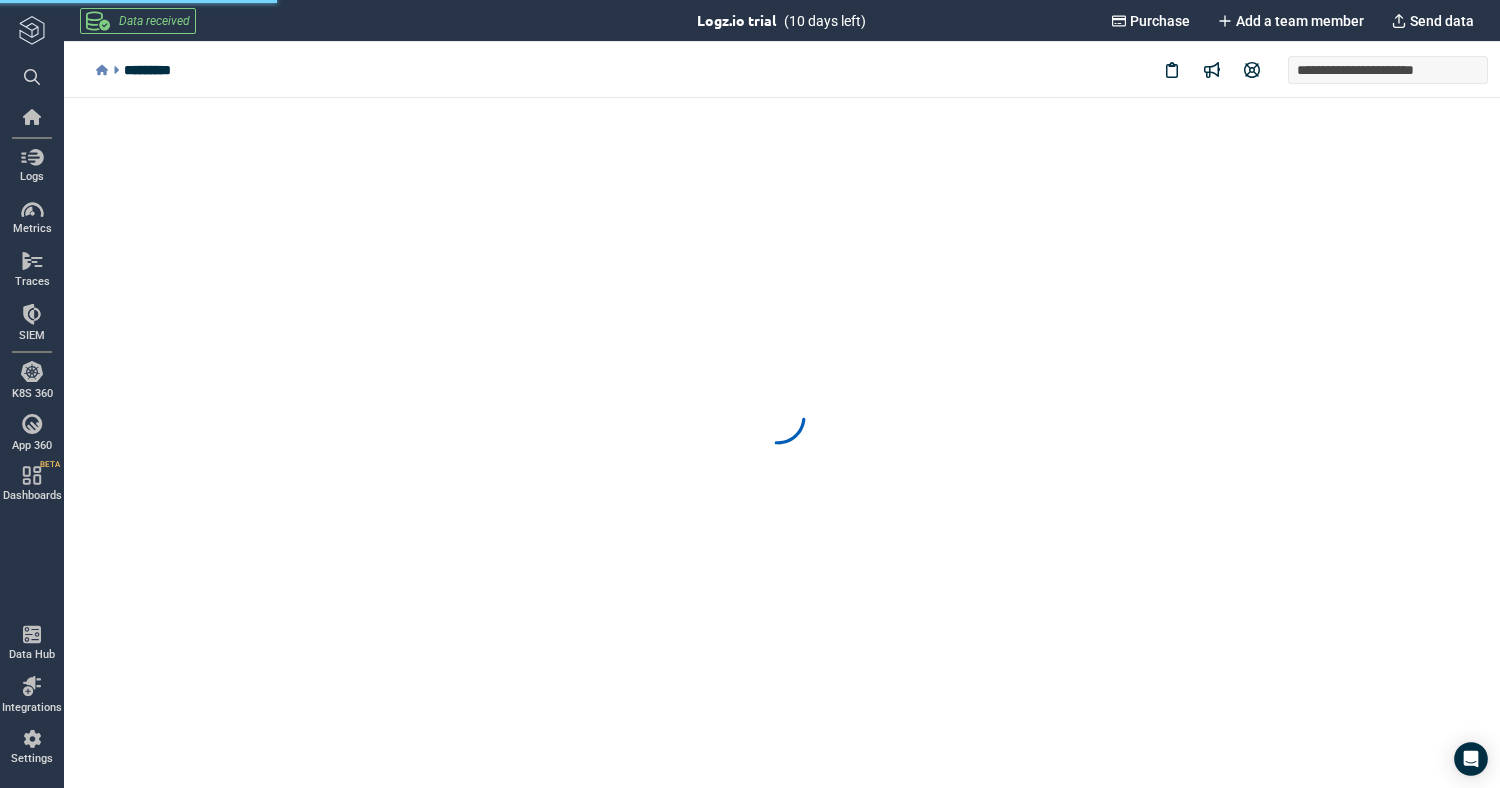 scroll, scrollTop: 0, scrollLeft: 0, axis: both 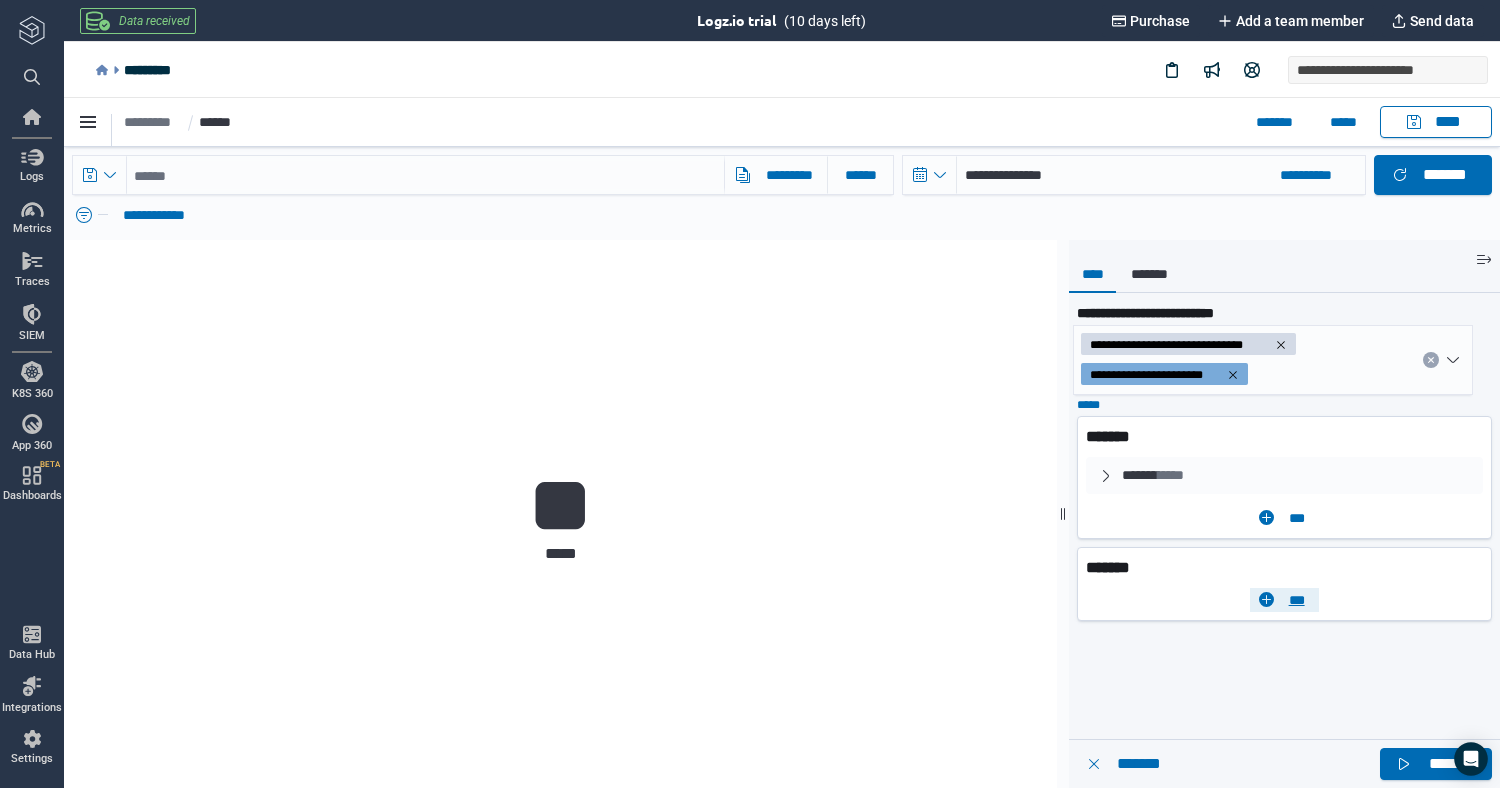 click on "***" at bounding box center (1284, 600) 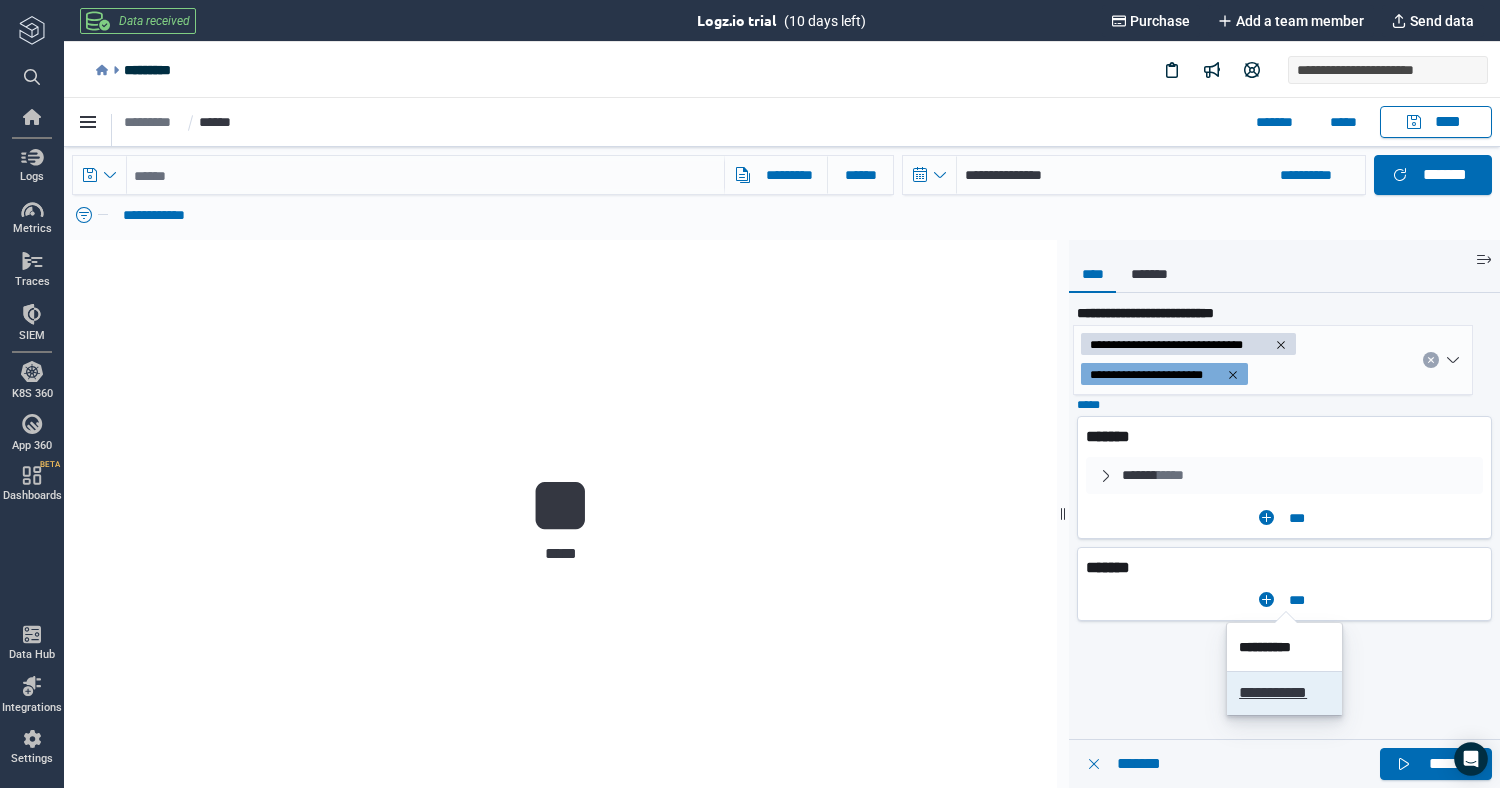 click on "**********" at bounding box center [1284, 694] 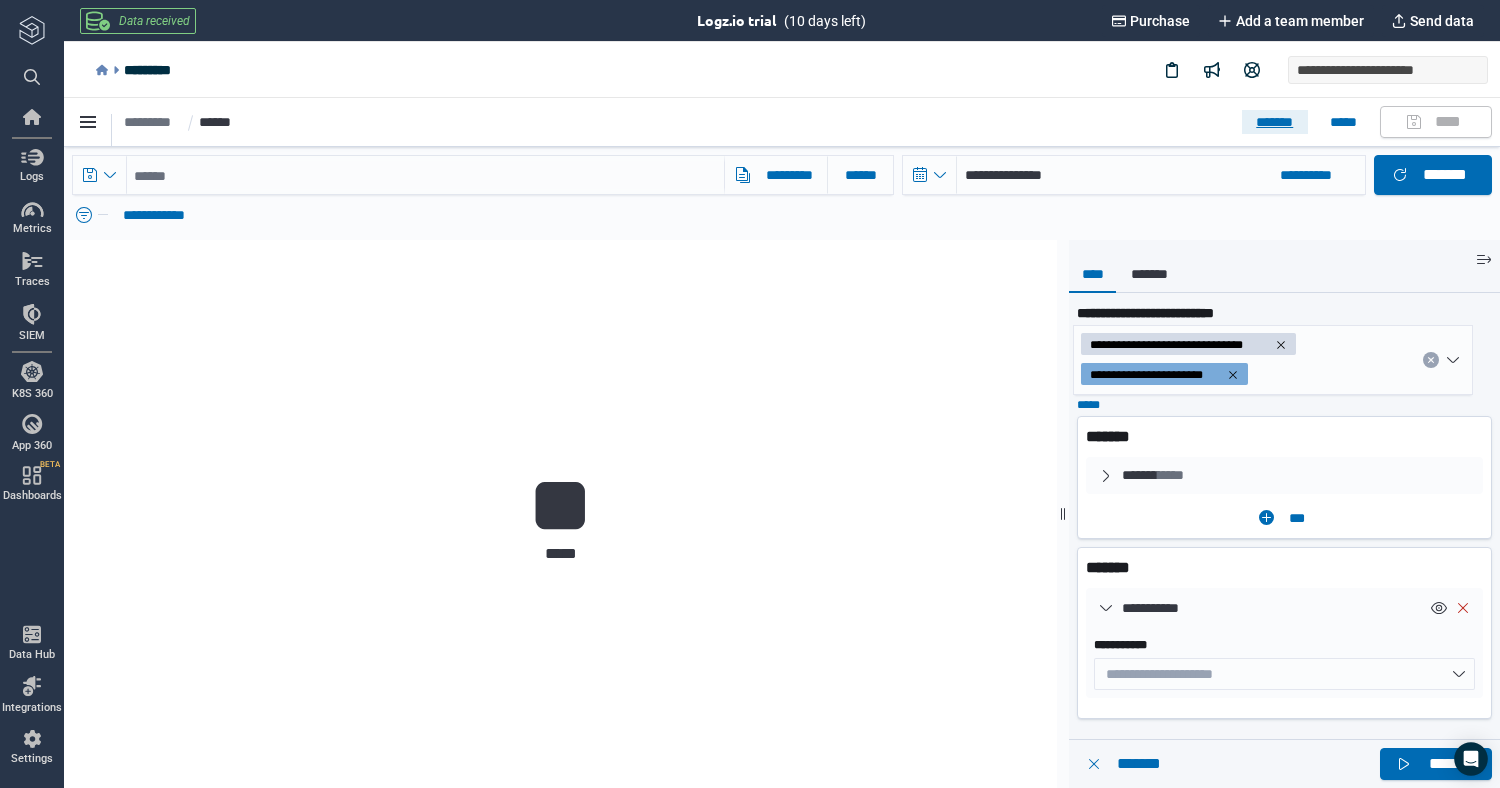 click on "*******" at bounding box center [1275, 122] 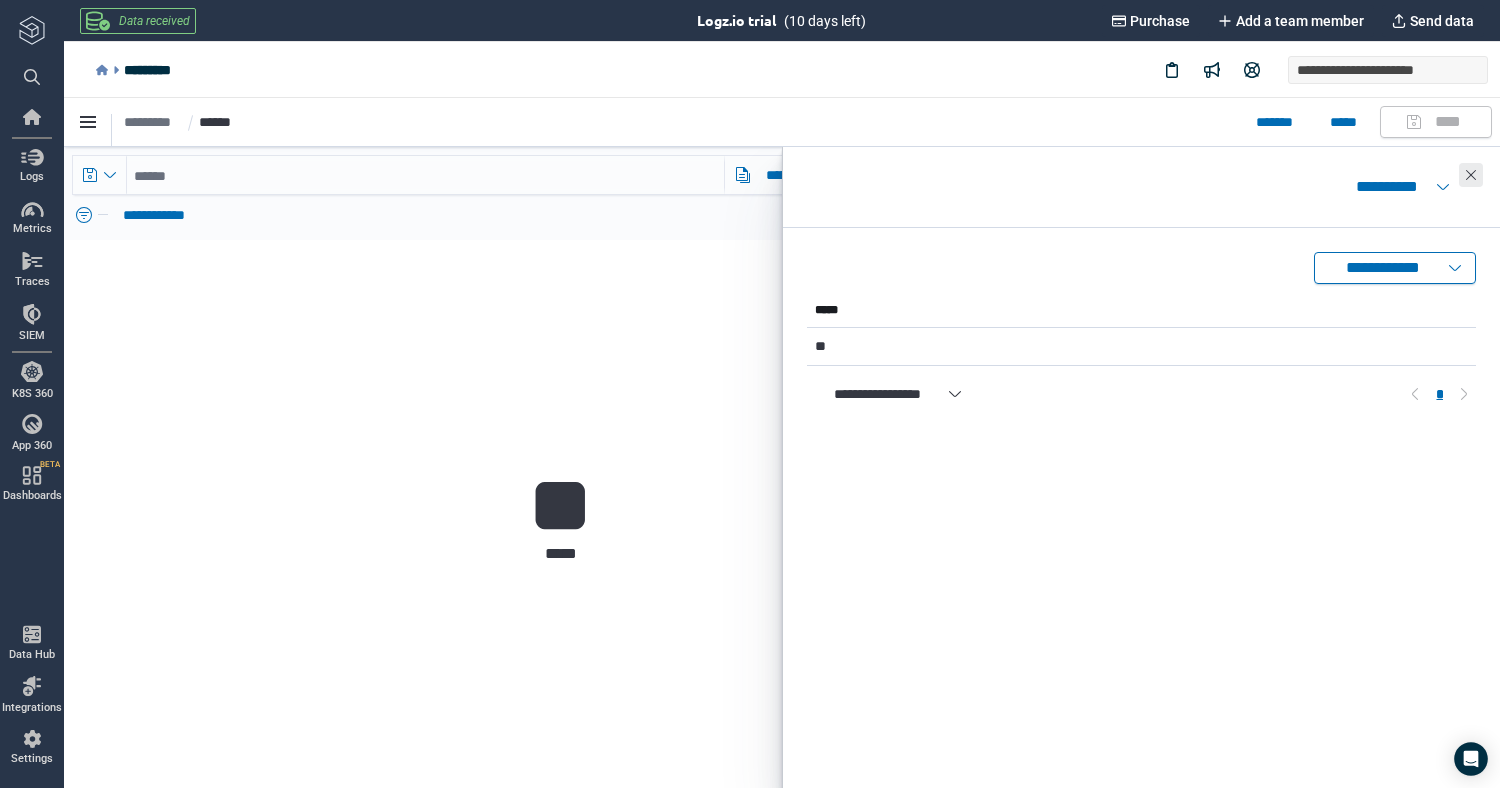 click at bounding box center (1471, 175) 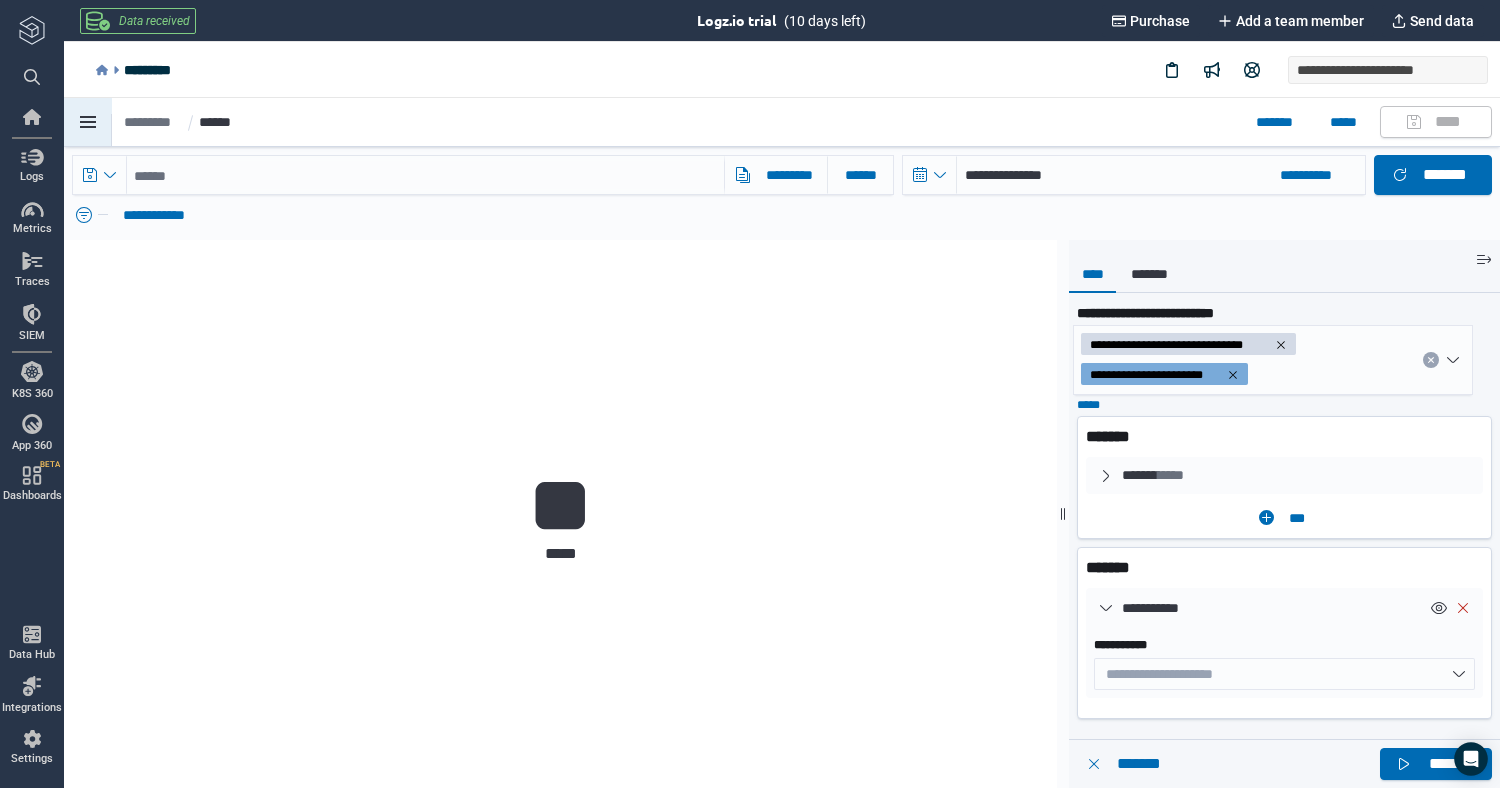 click 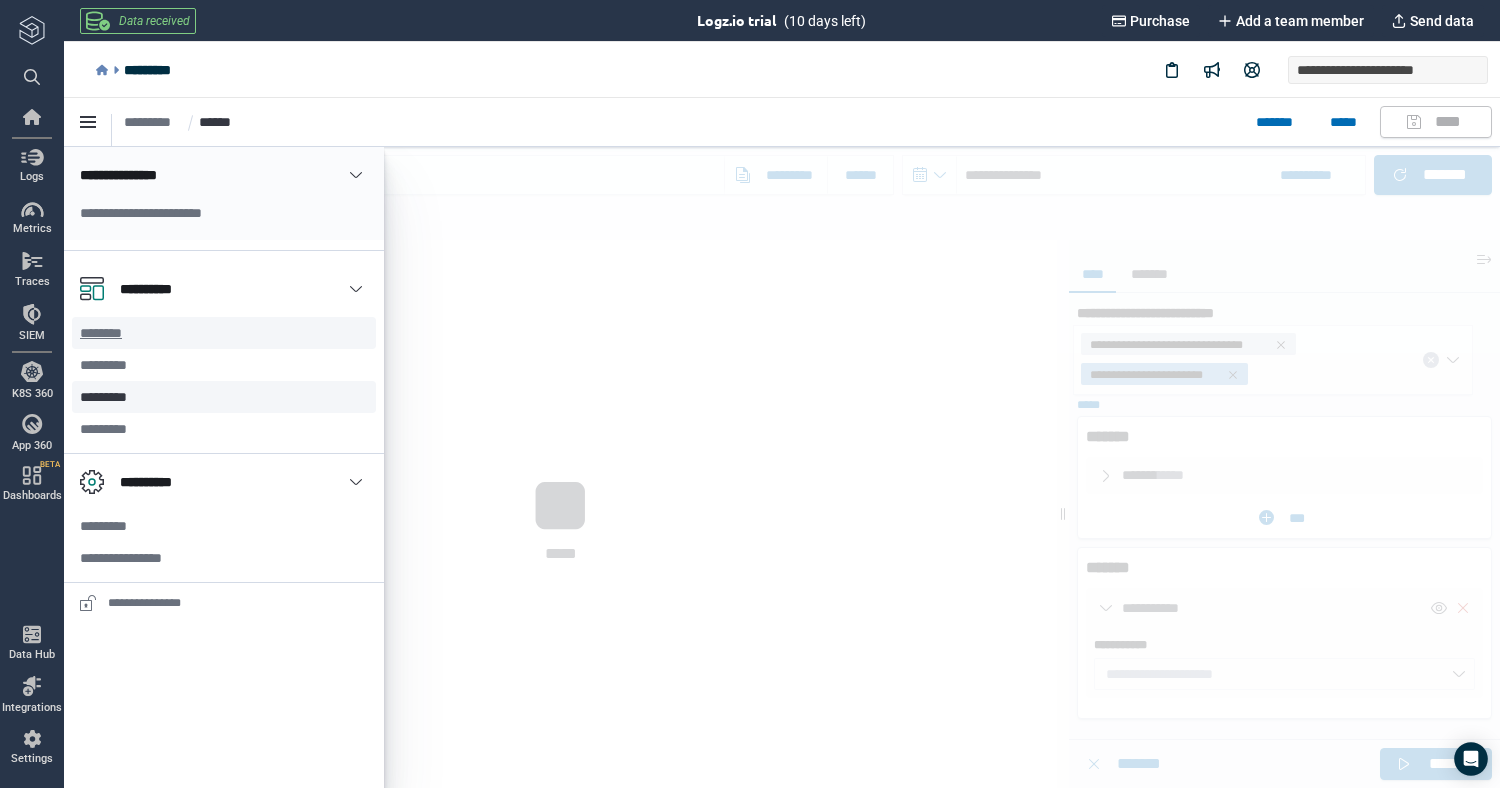 click on "********" at bounding box center (109, 333) 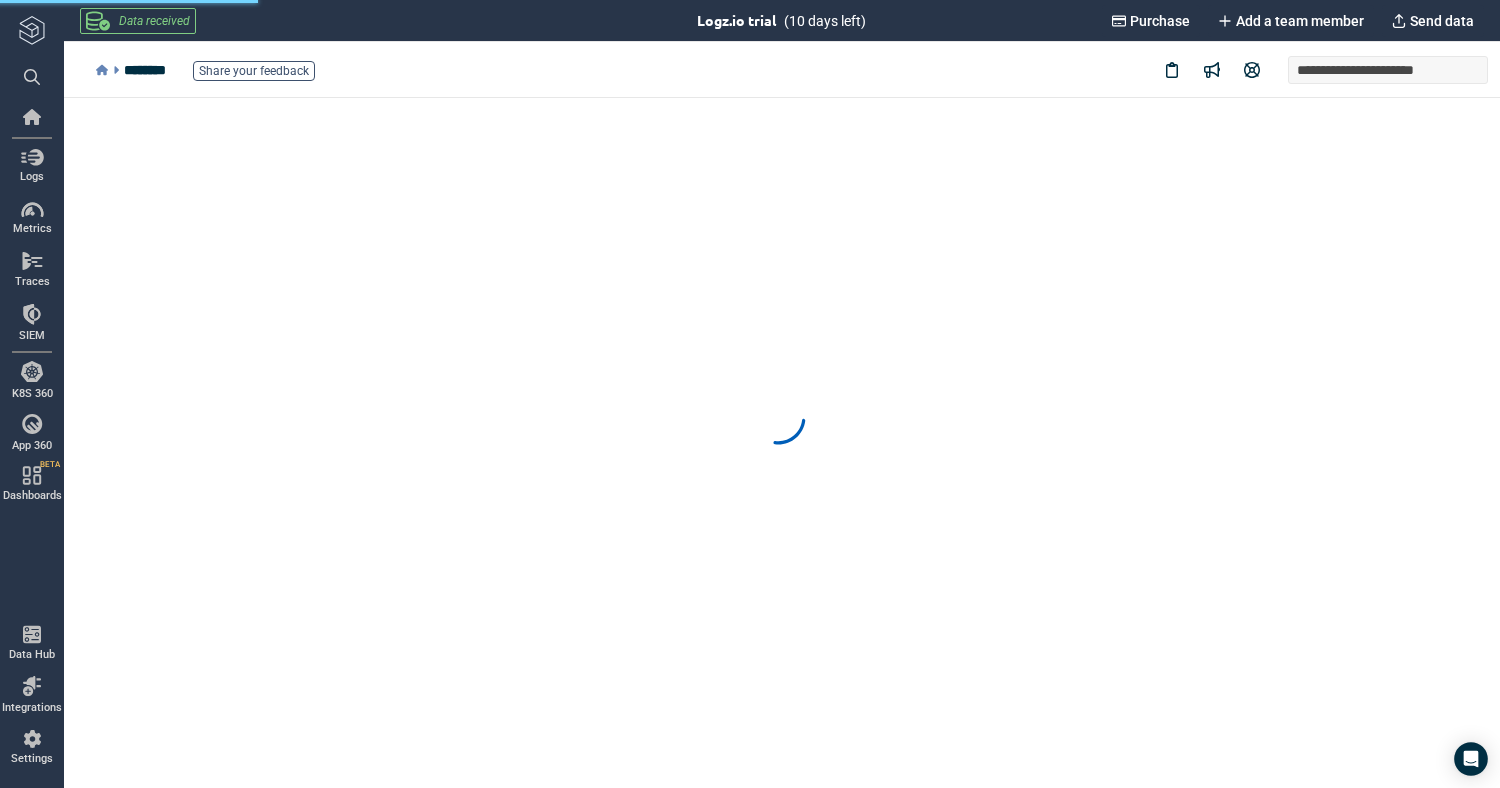 scroll, scrollTop: 0, scrollLeft: 0, axis: both 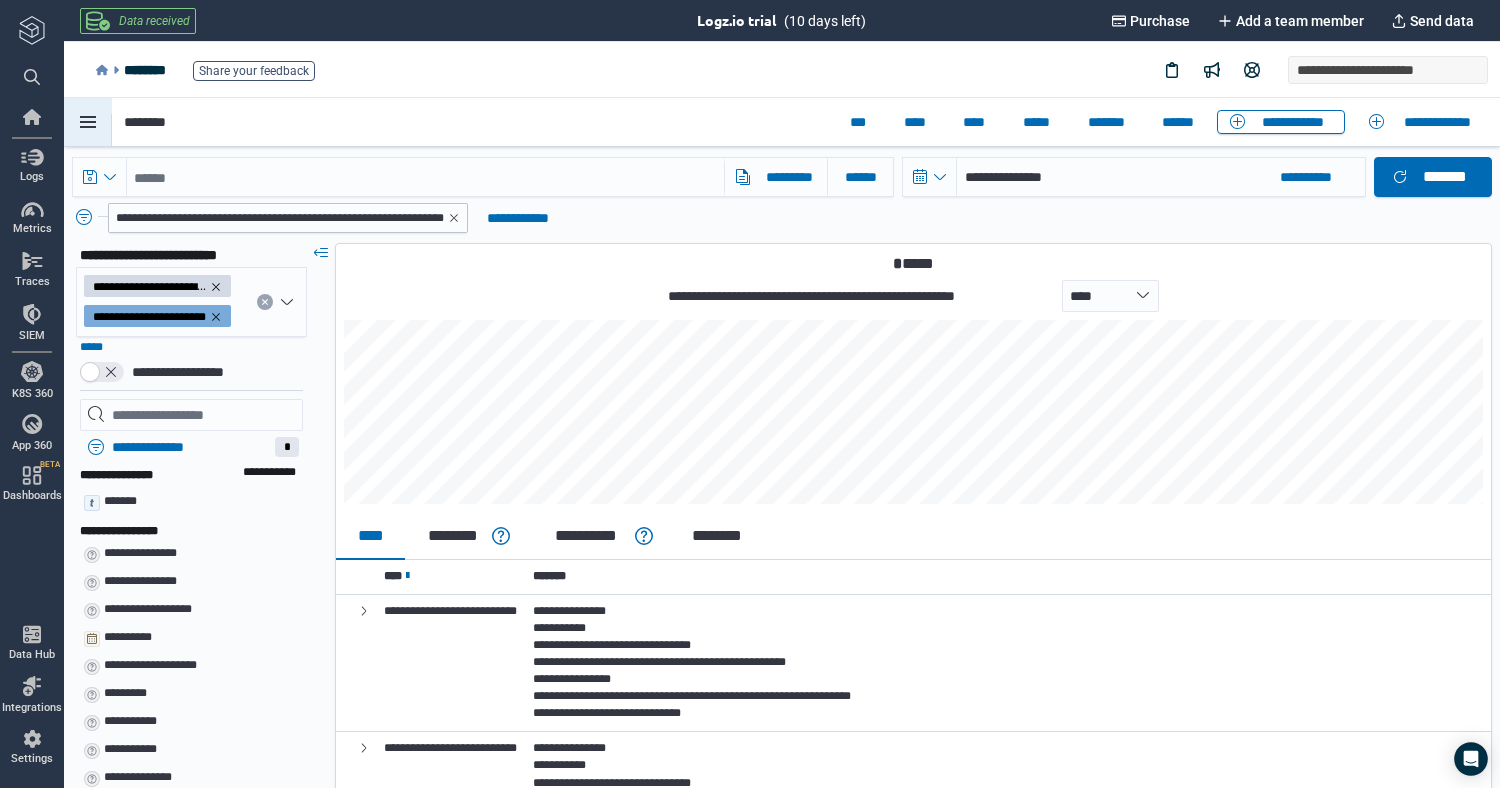 click 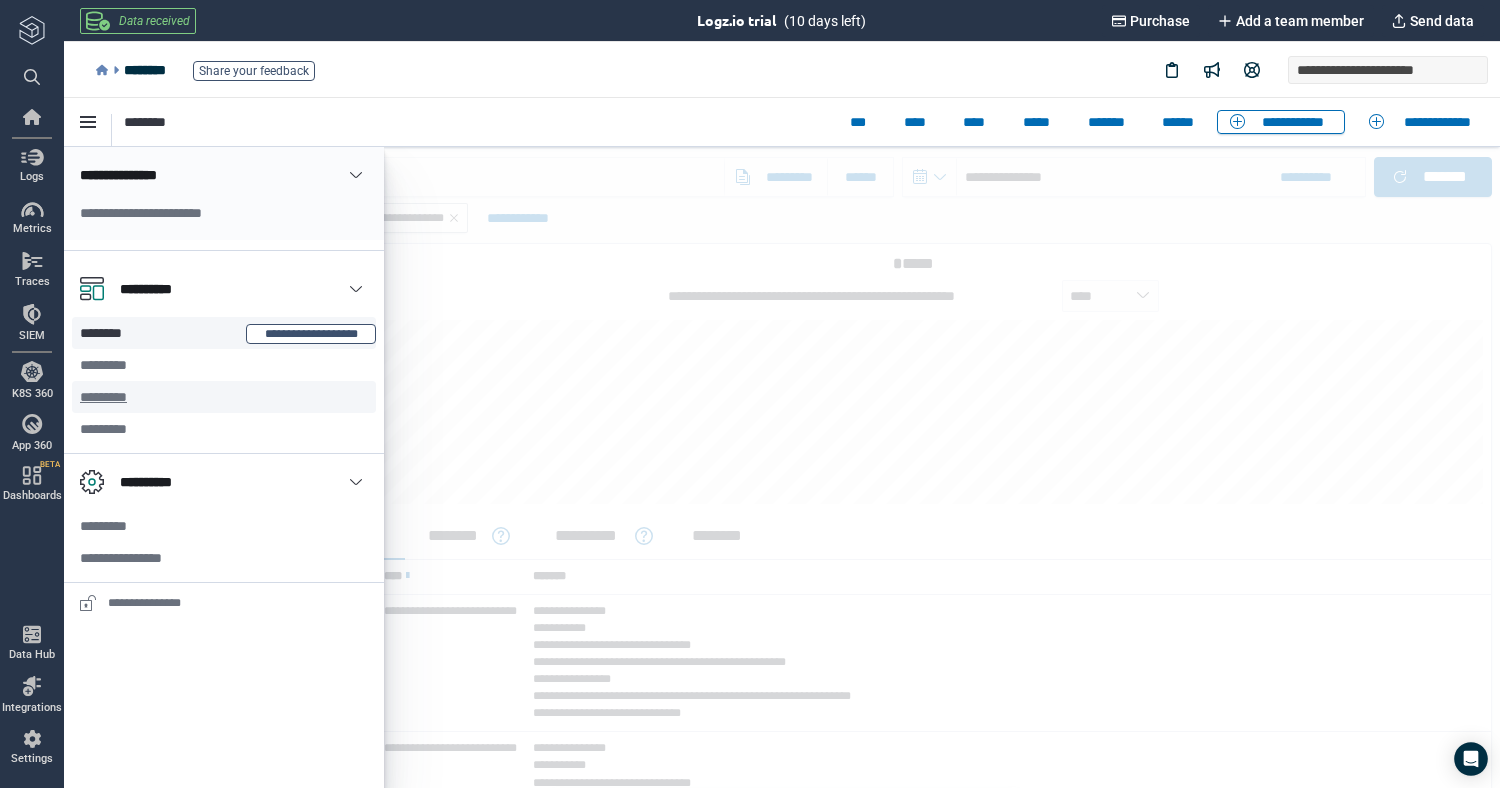 click on "*********" at bounding box center (110, 397) 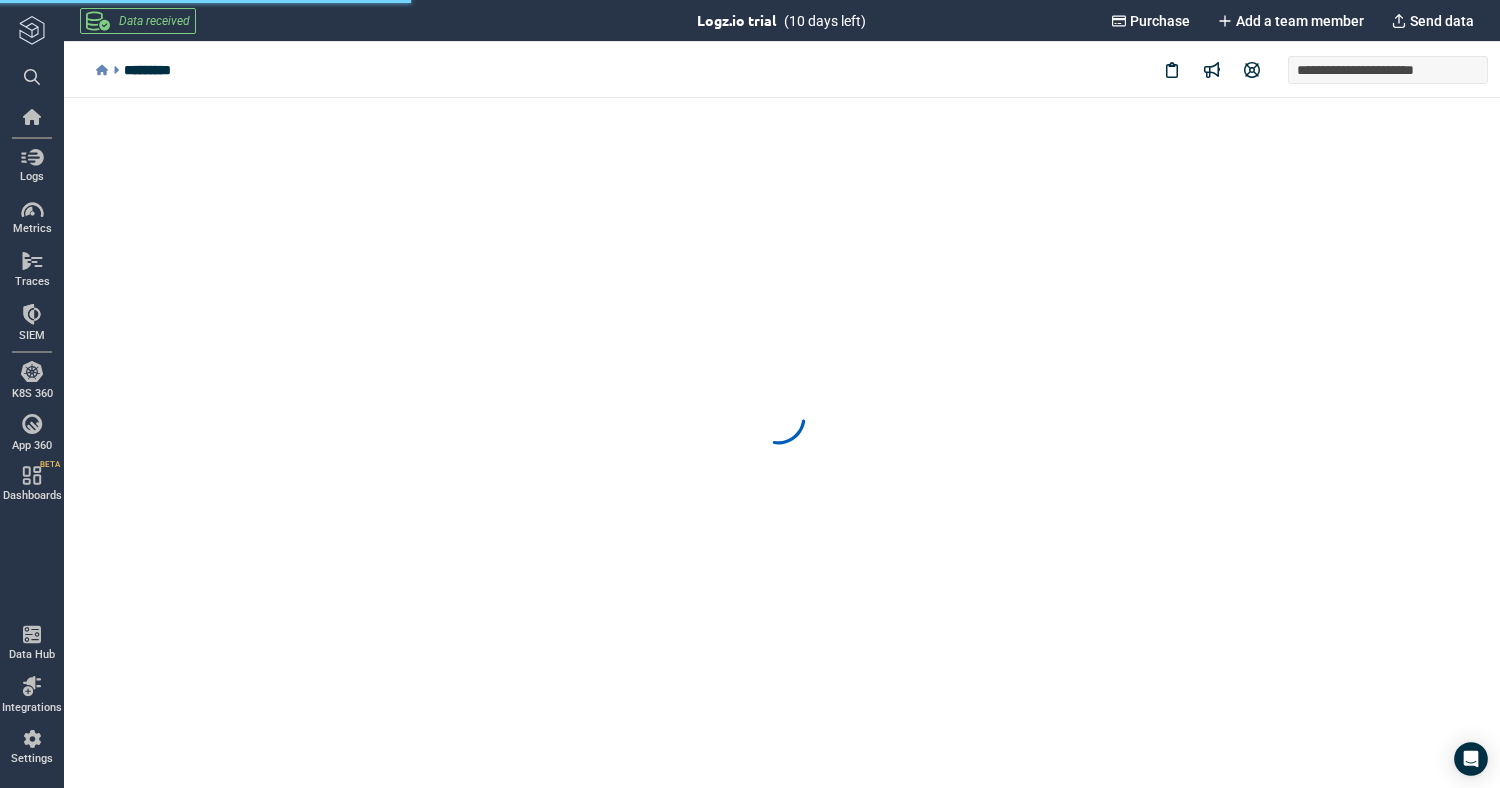 scroll, scrollTop: 0, scrollLeft: 0, axis: both 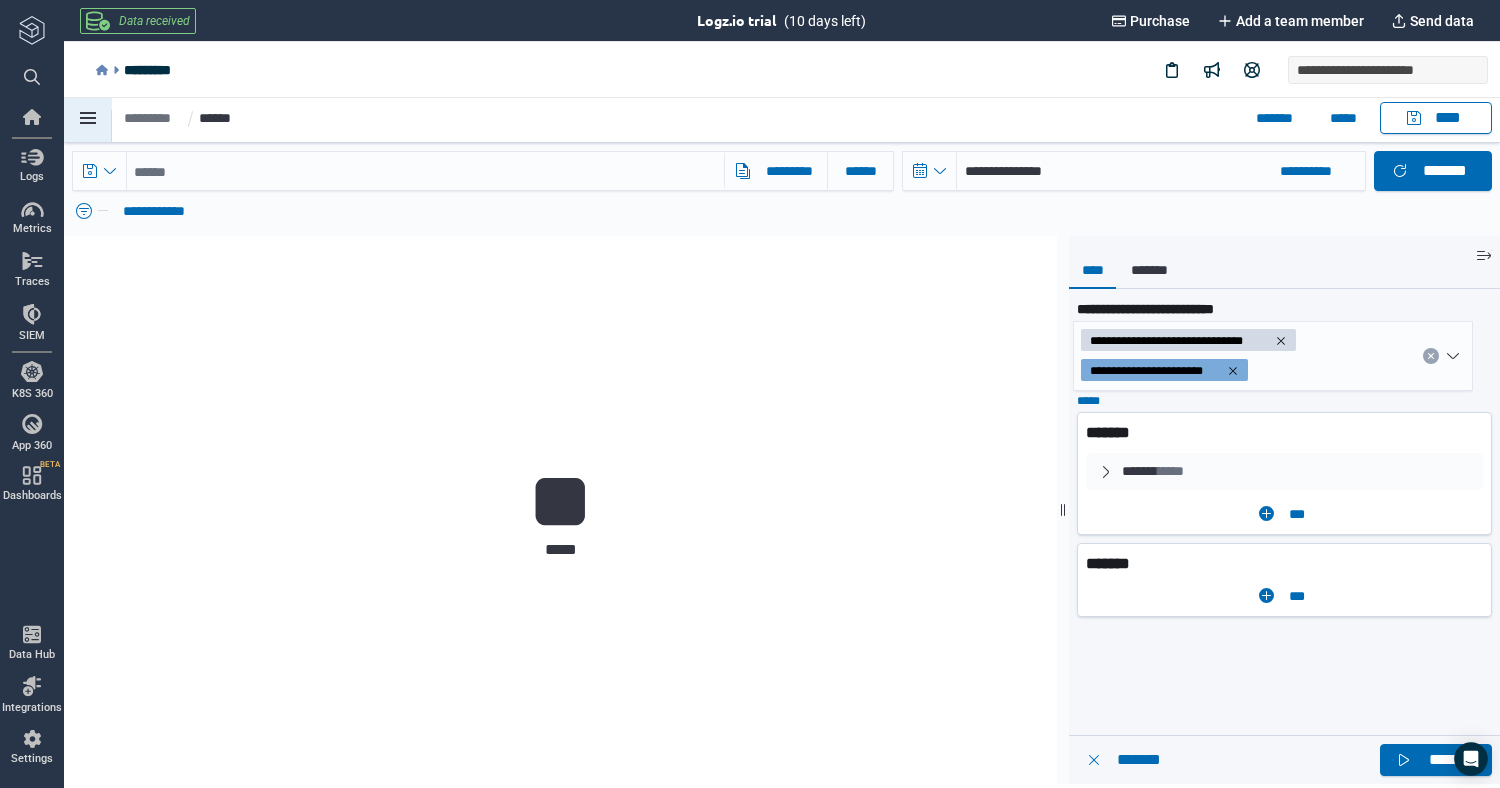 click 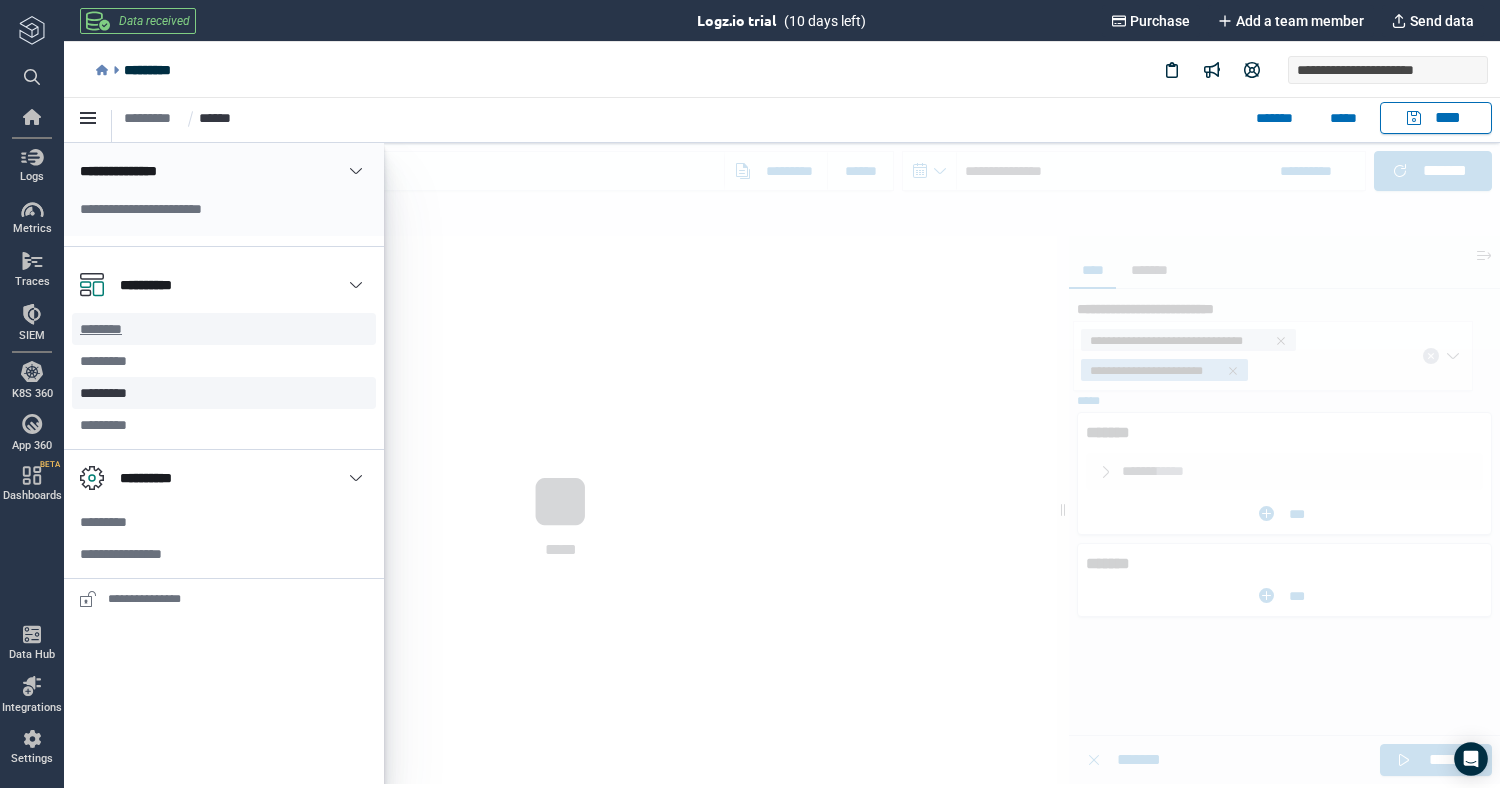 click on "********" at bounding box center [109, 329] 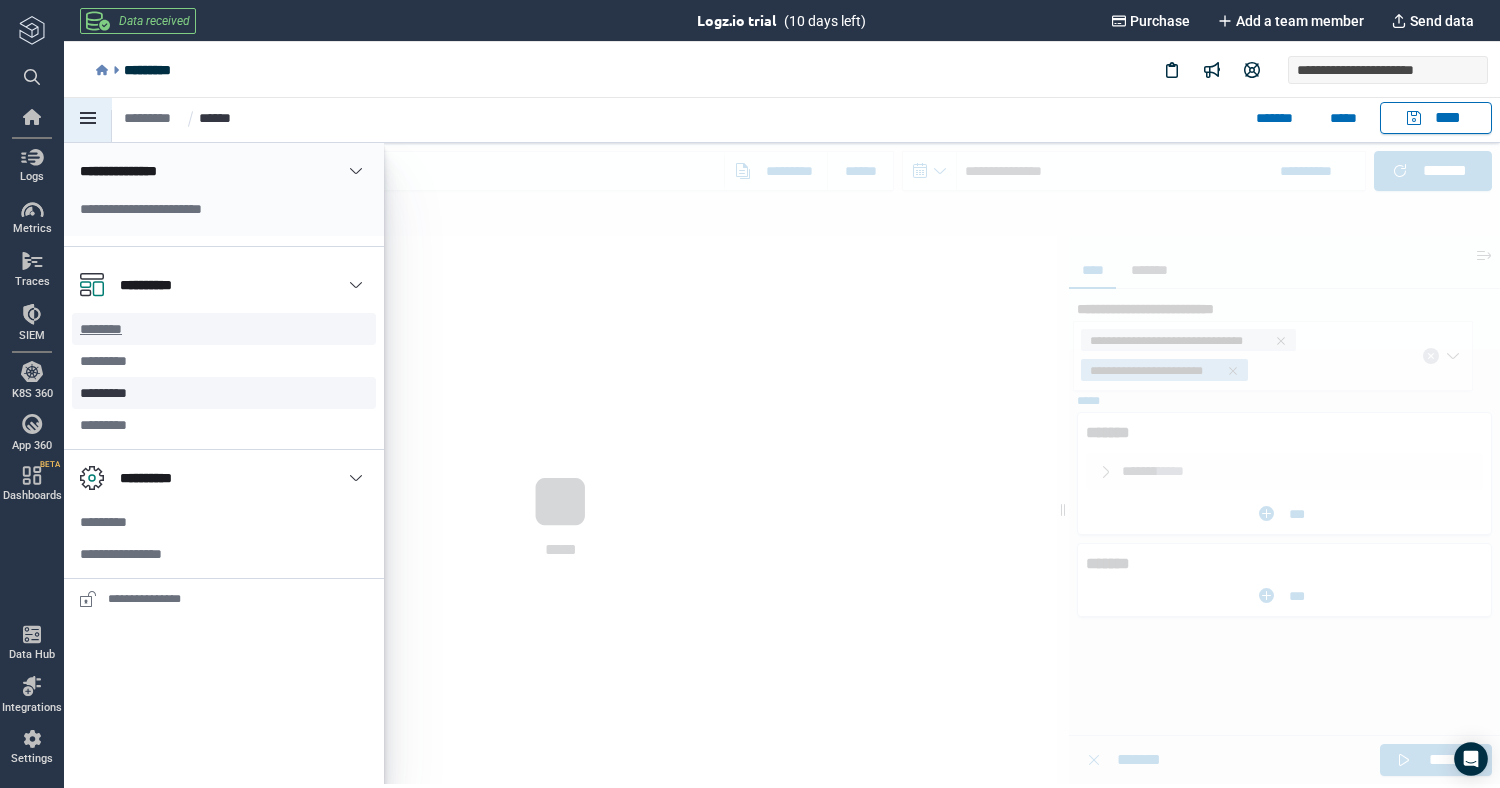 type on "*" 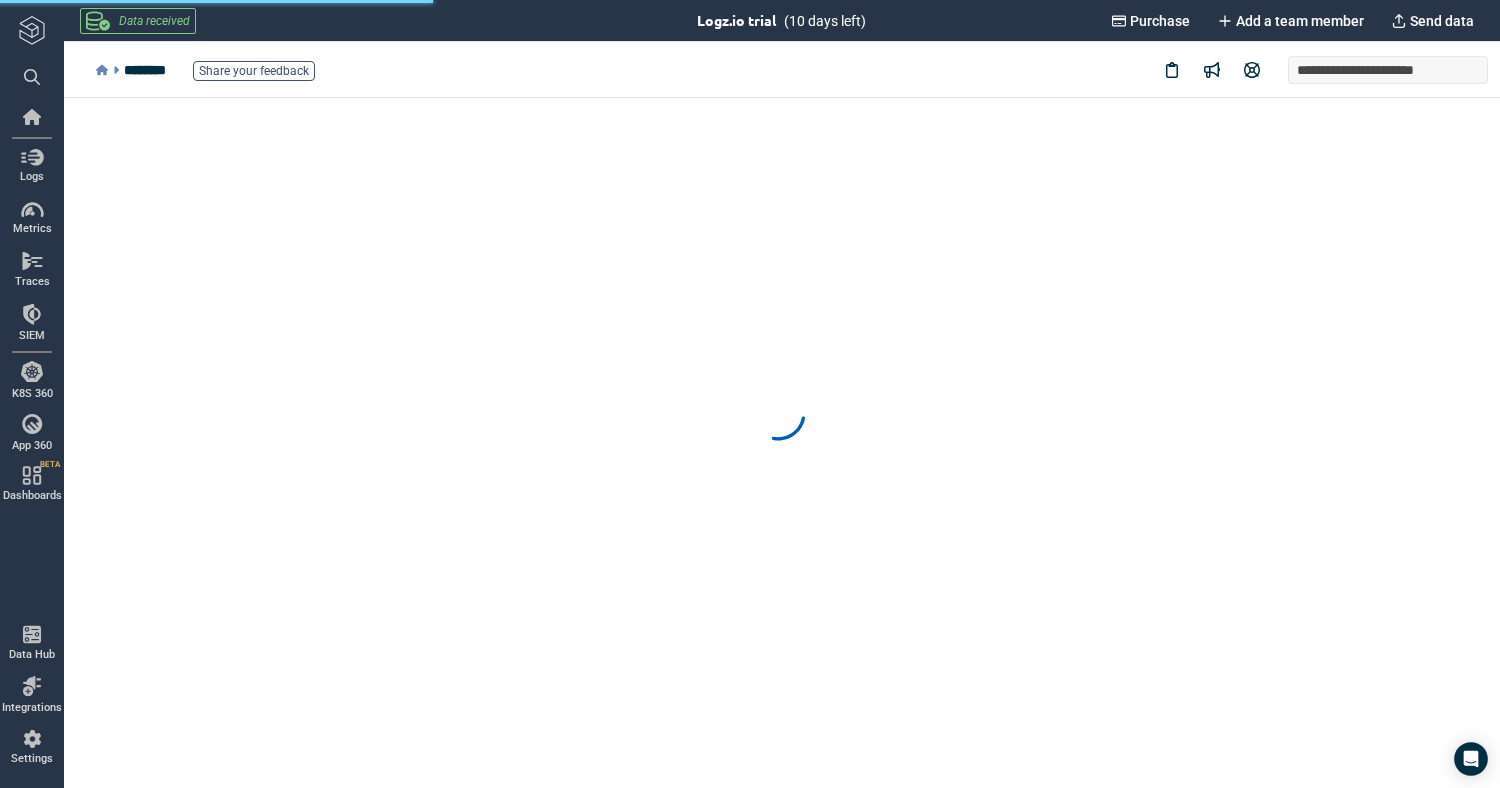 scroll, scrollTop: 0, scrollLeft: 0, axis: both 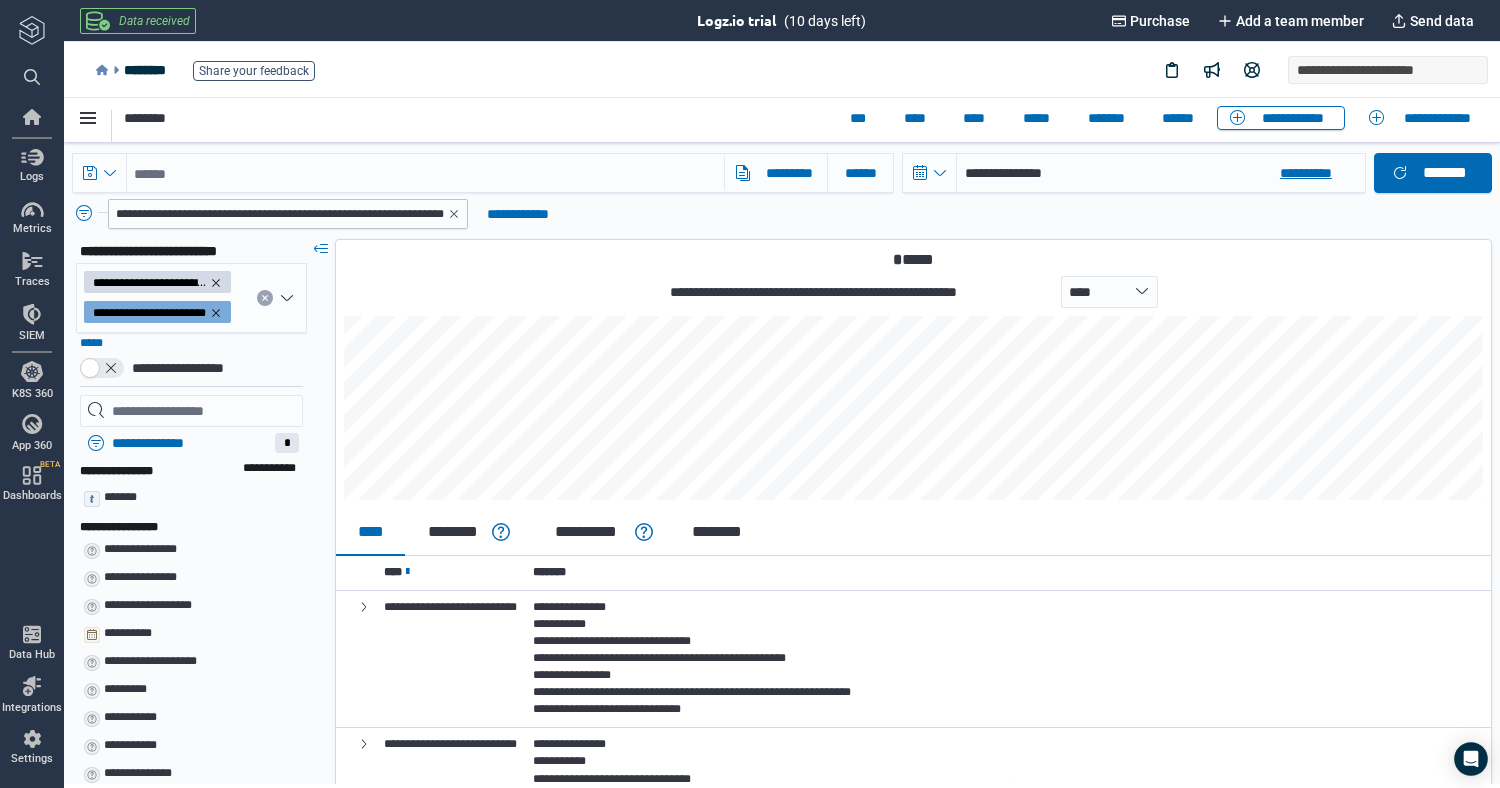 click on "**********" at bounding box center [1161, 173] 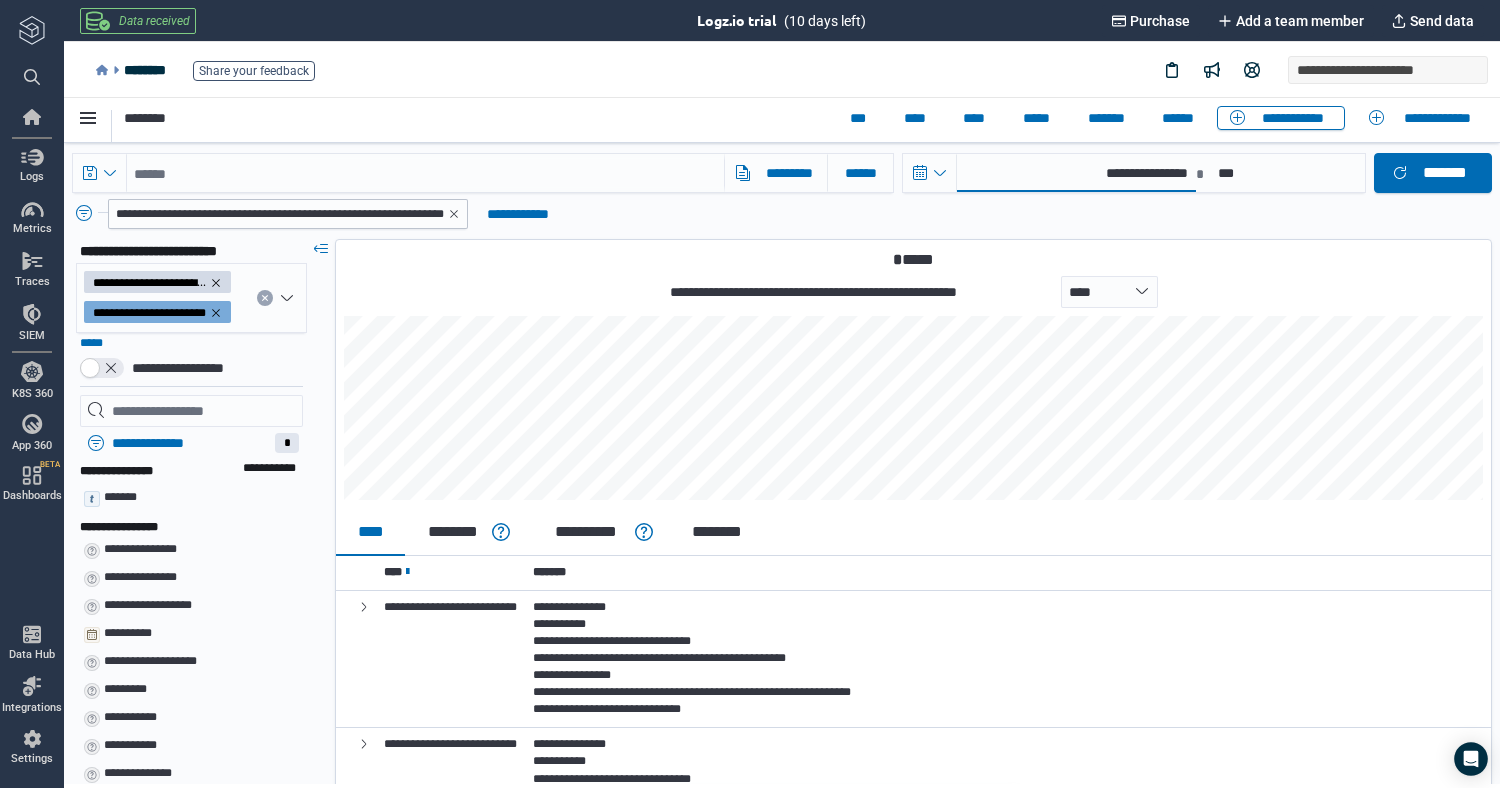 click on "**********" at bounding box center [1076, 173] 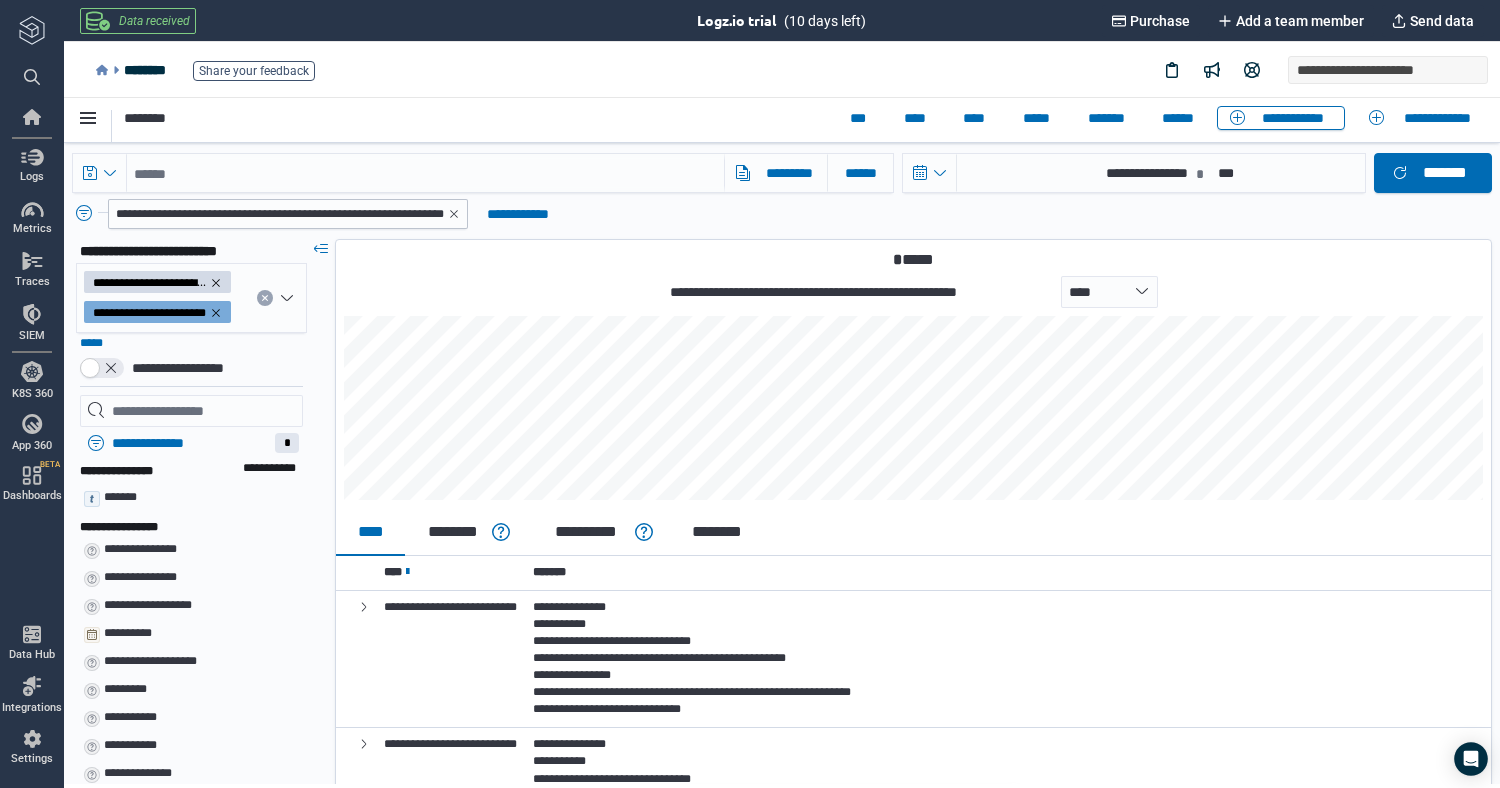 select on "*" 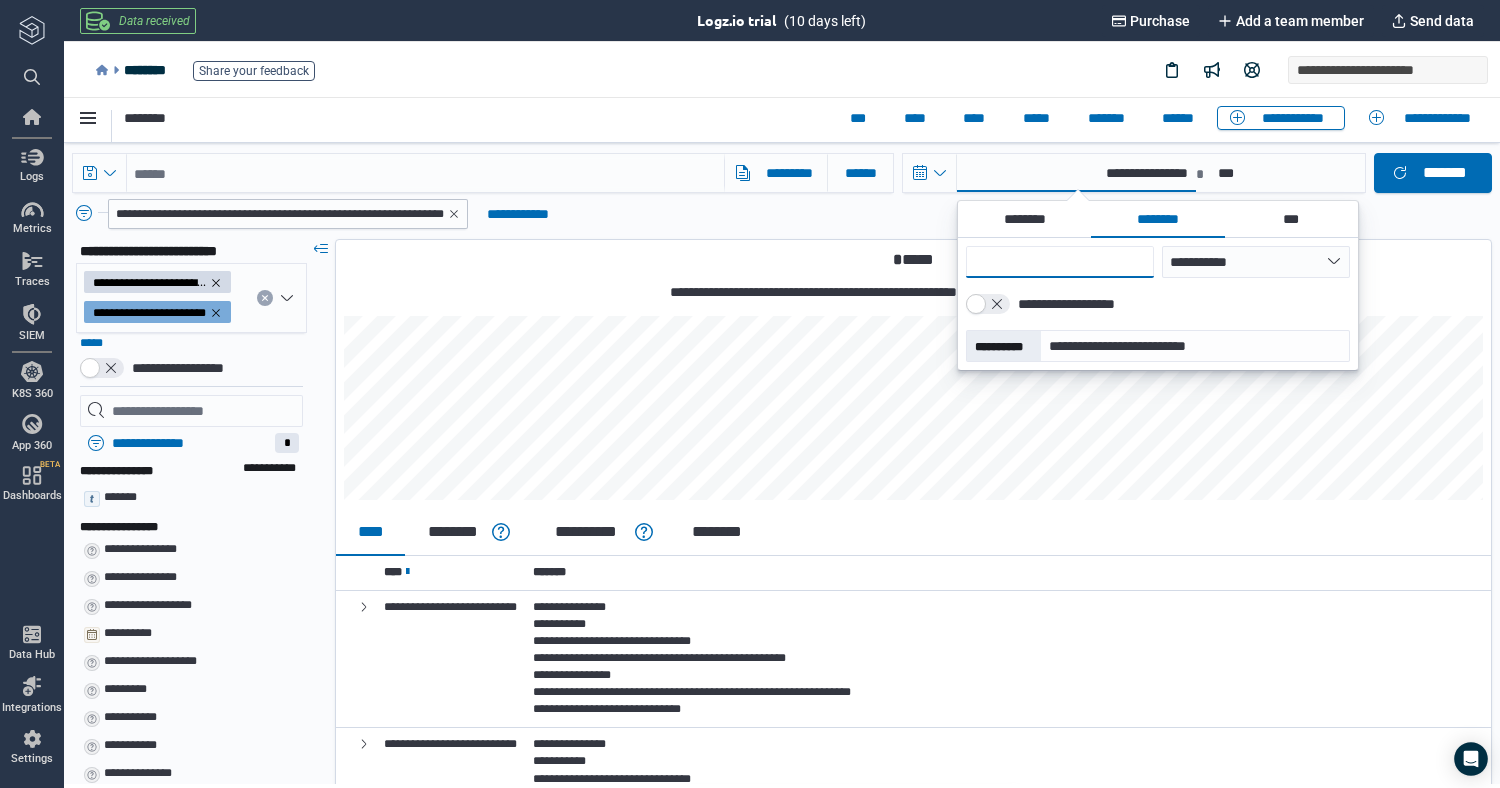 click on "**" at bounding box center (1060, 262) 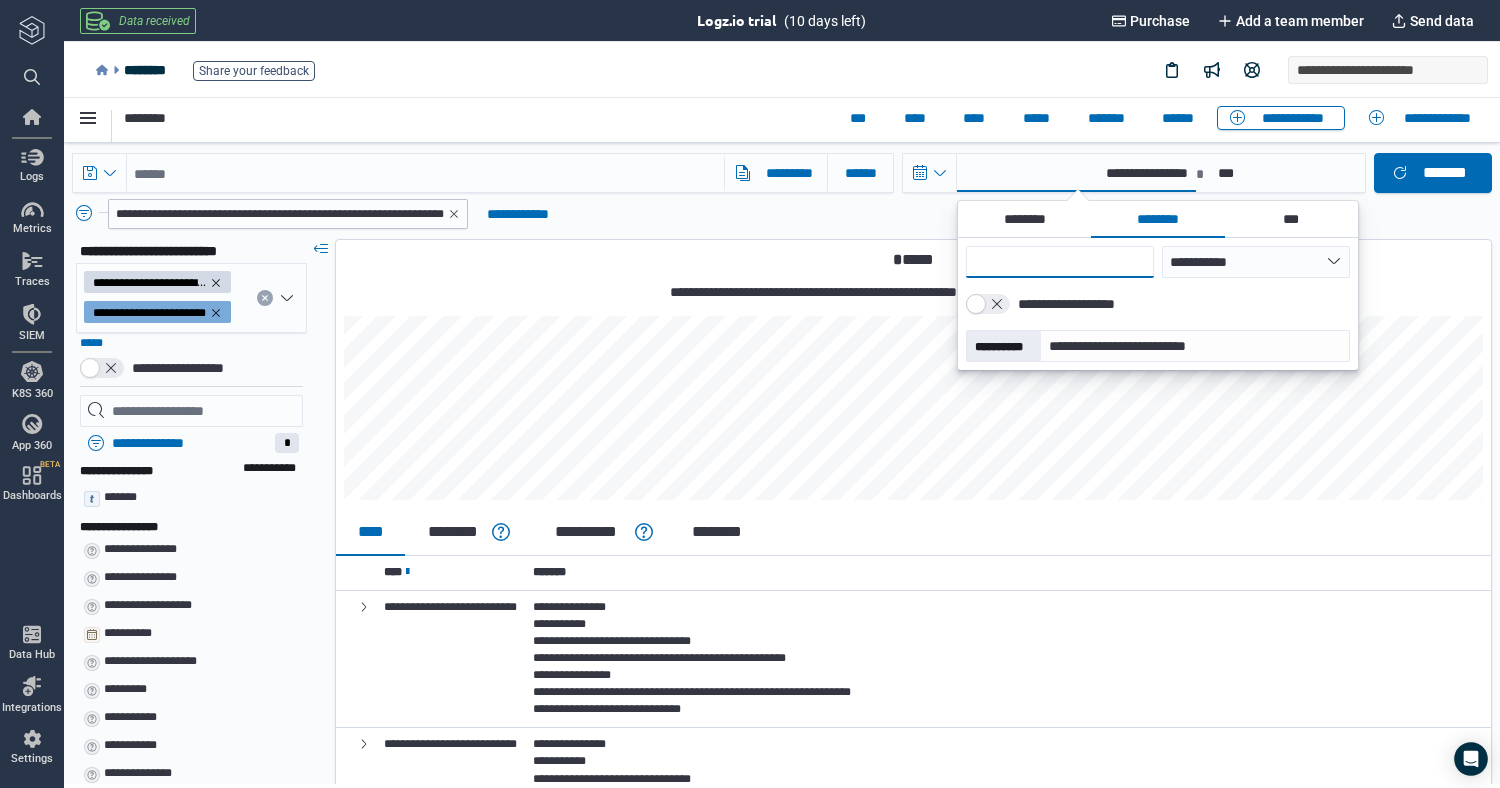 type on "*" 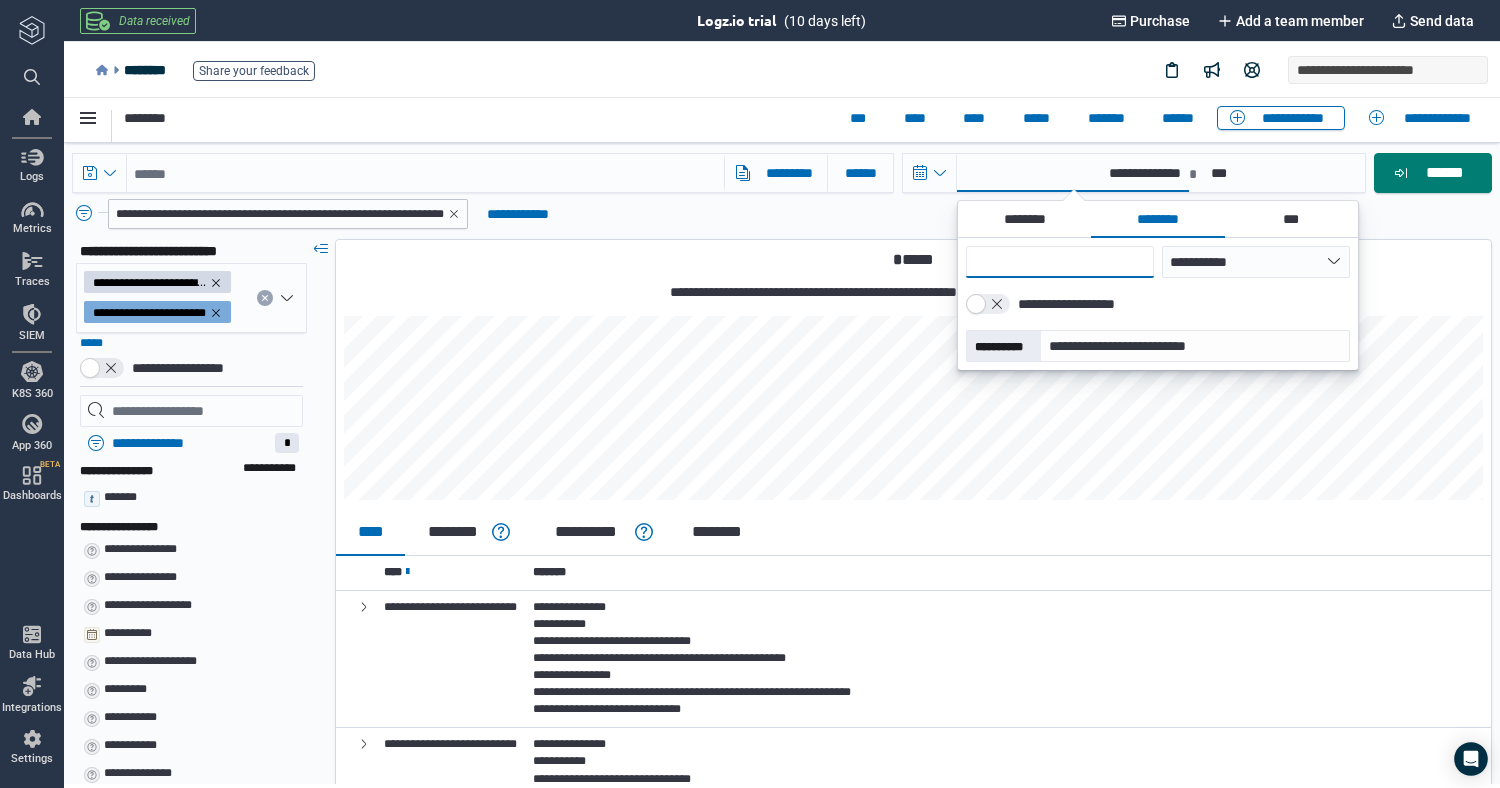 type 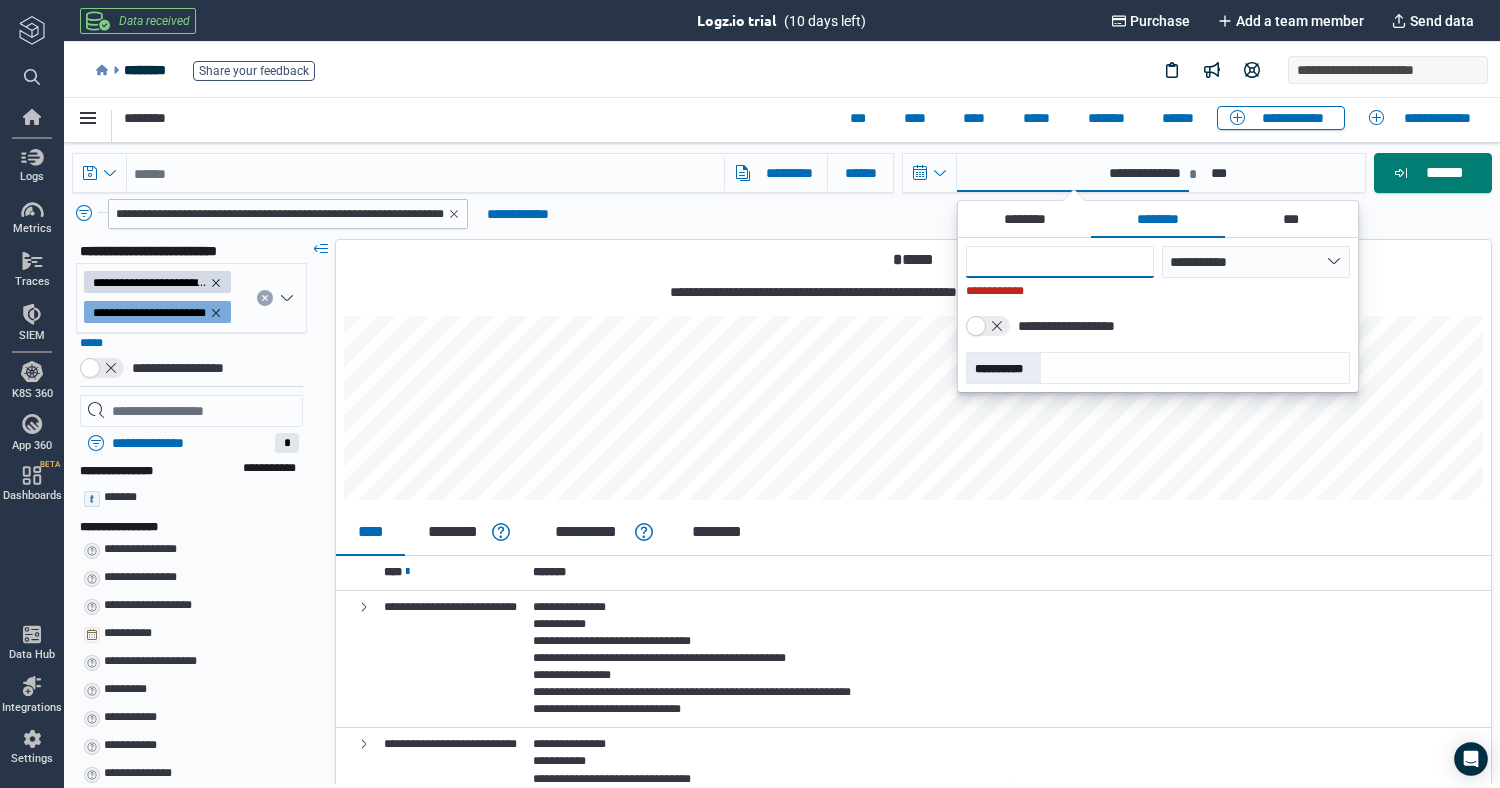 type on "*" 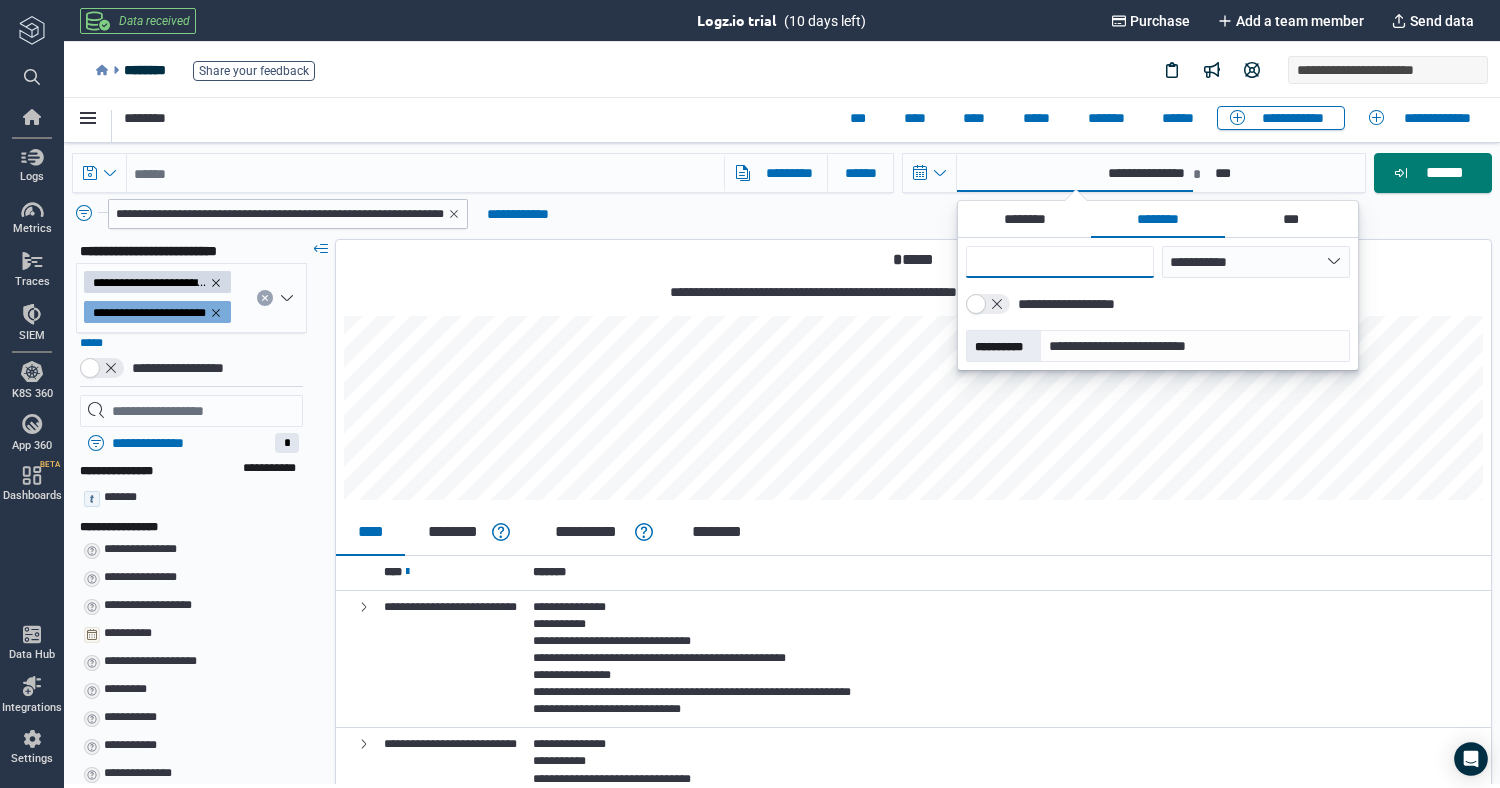 type on "**" 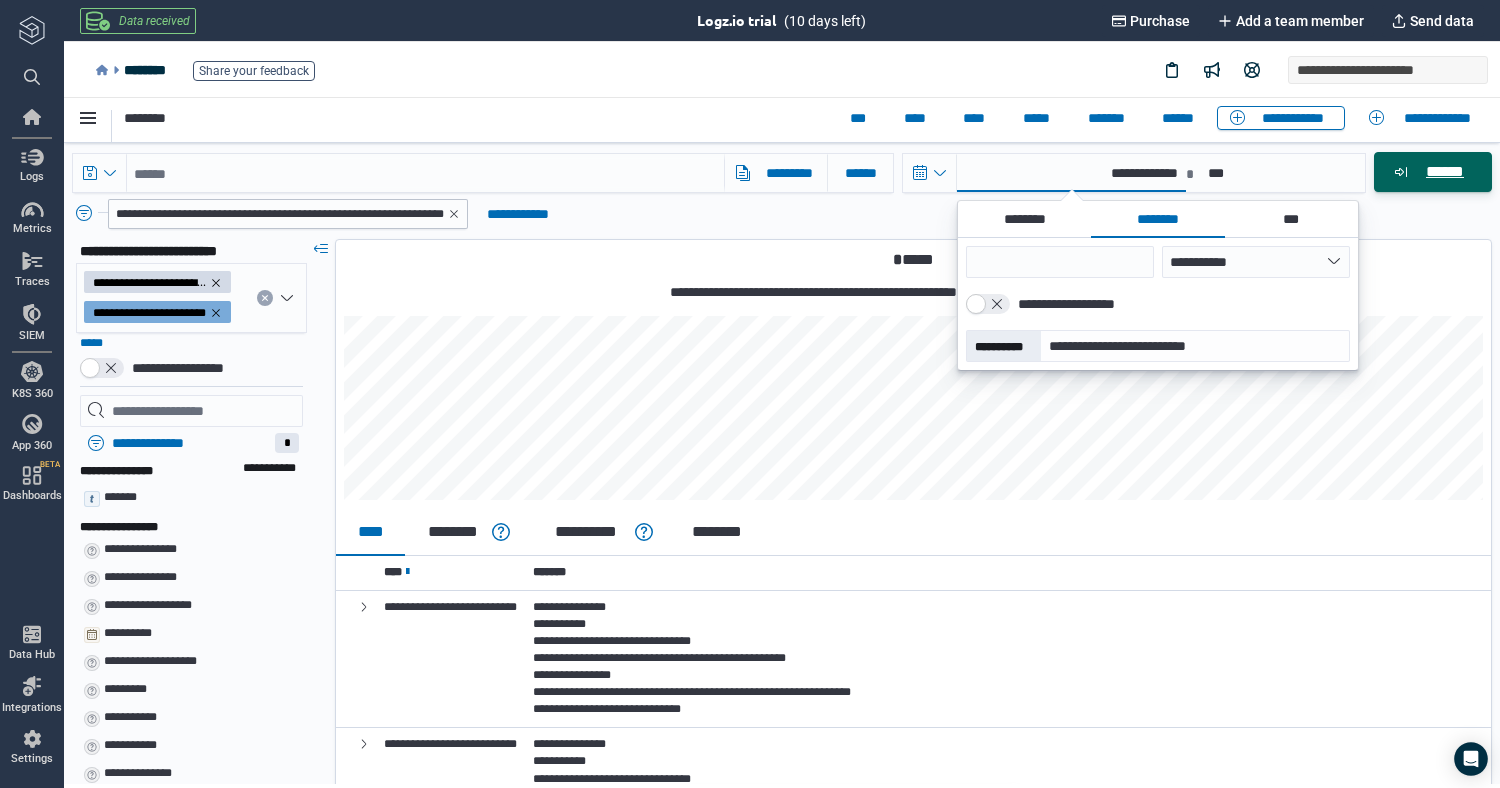 click on "******" at bounding box center [1444, 172] 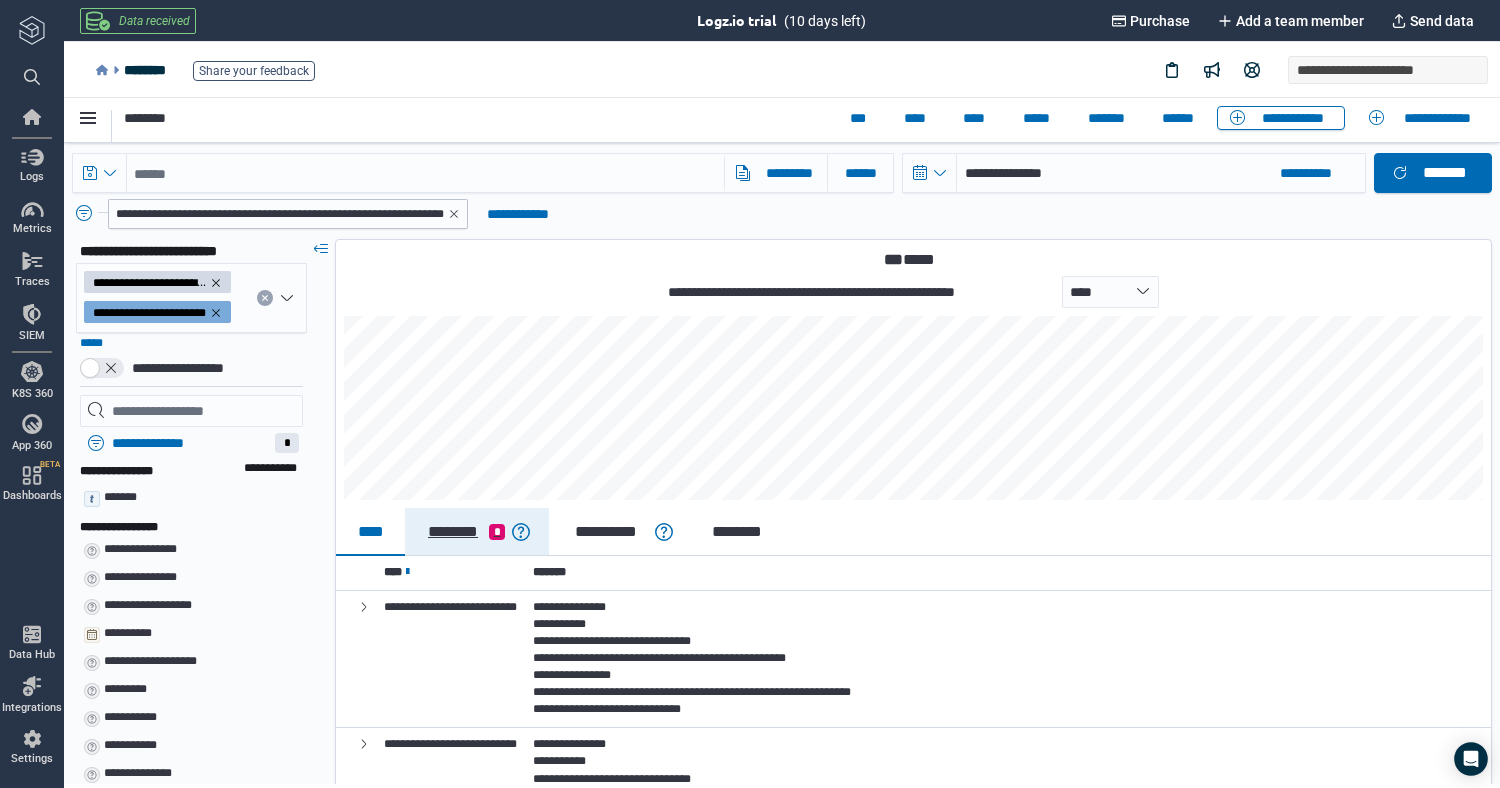 click on "********" at bounding box center (453, 532) 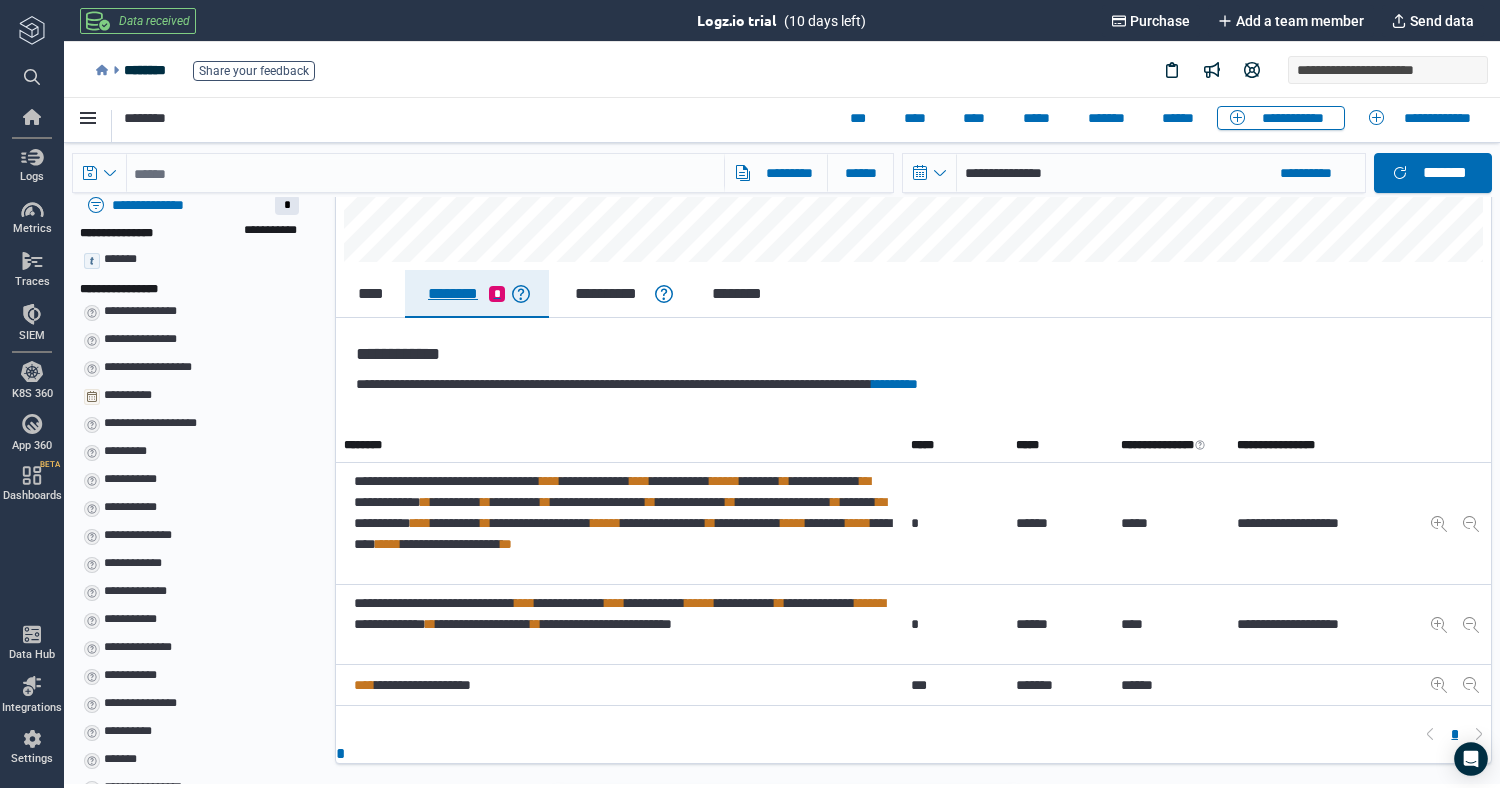 scroll, scrollTop: 244, scrollLeft: 0, axis: vertical 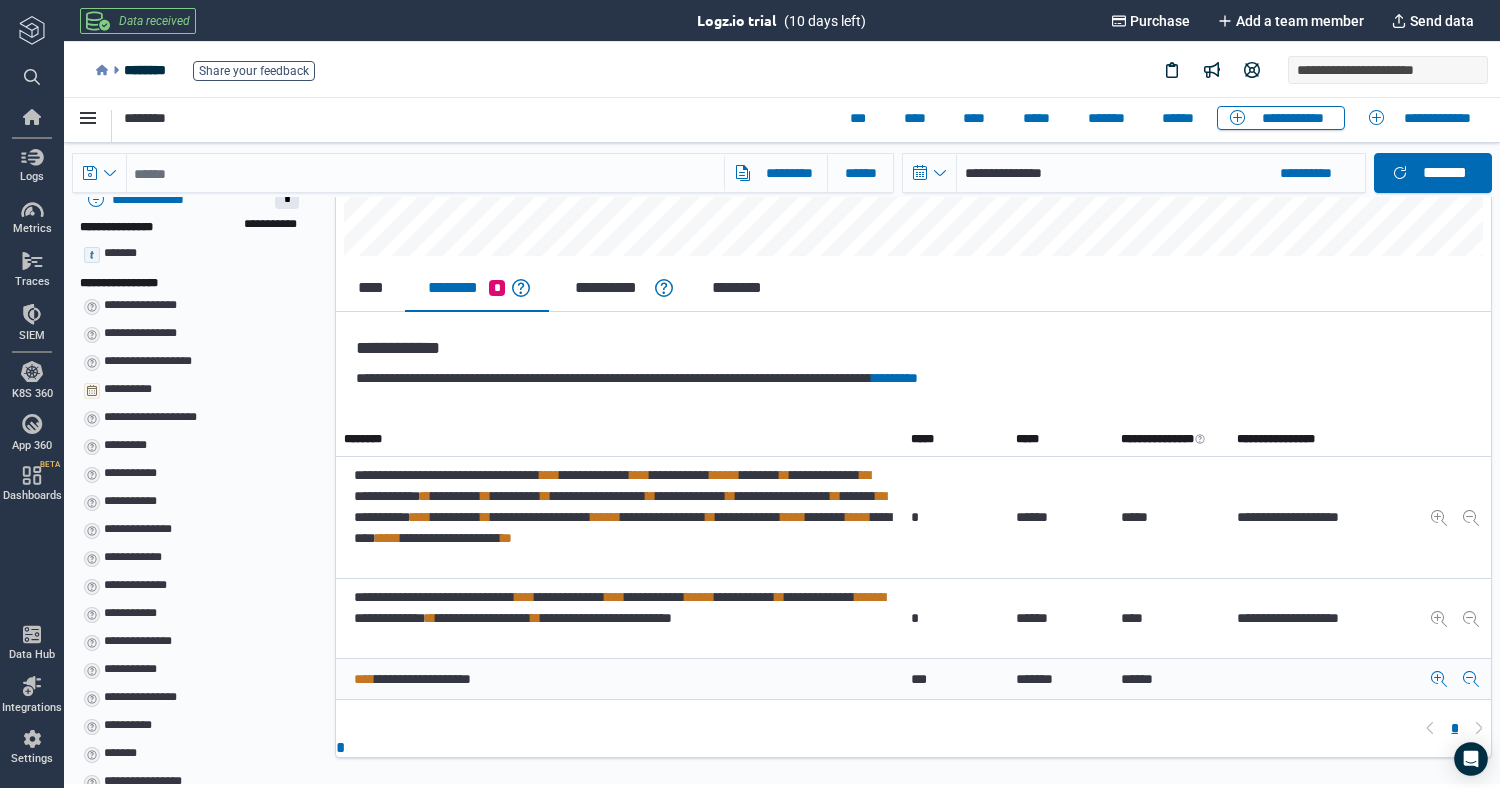 click on "**********" at bounding box center [423, 679] 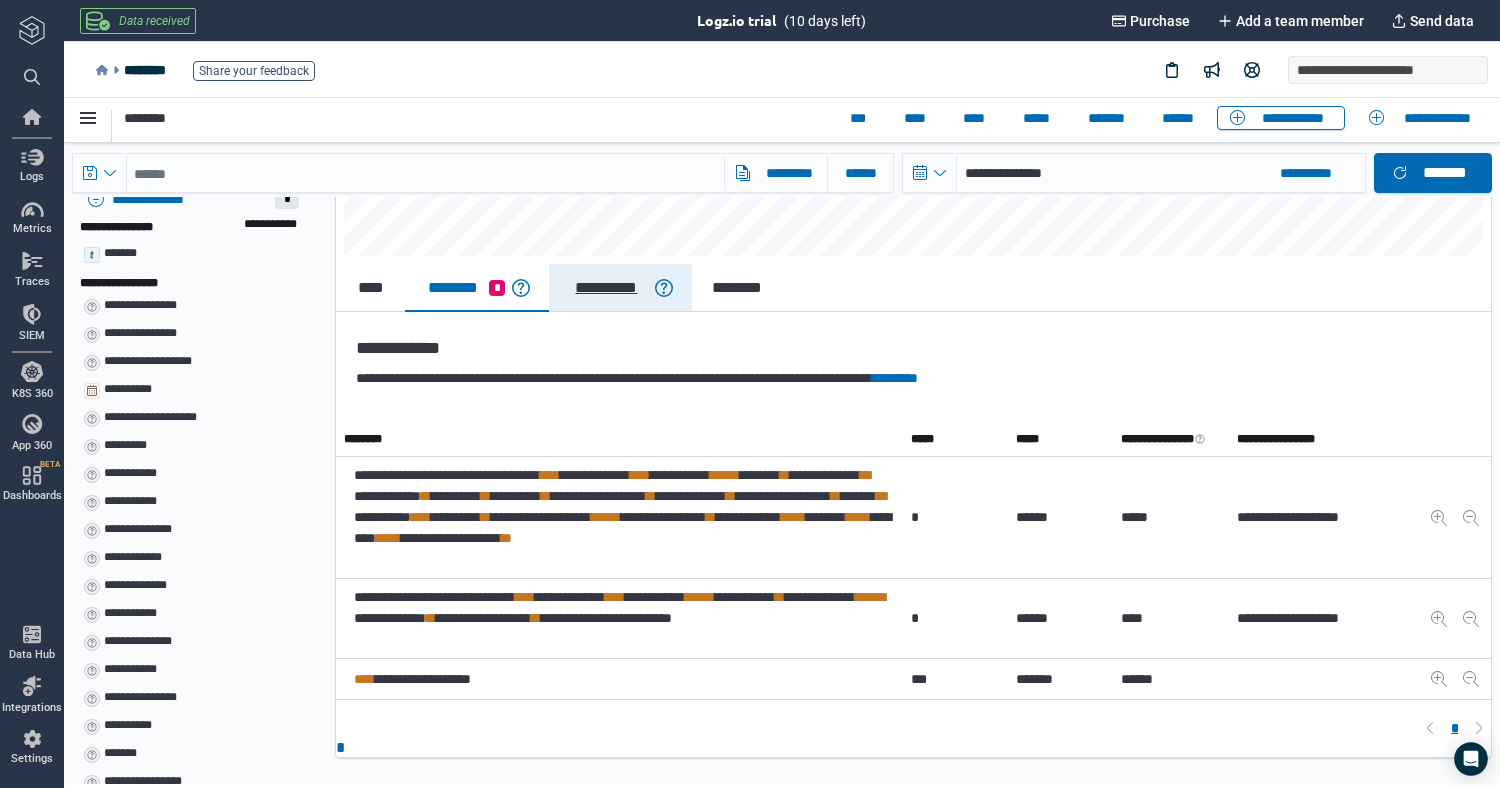 click on "**********" at bounding box center [606, 288] 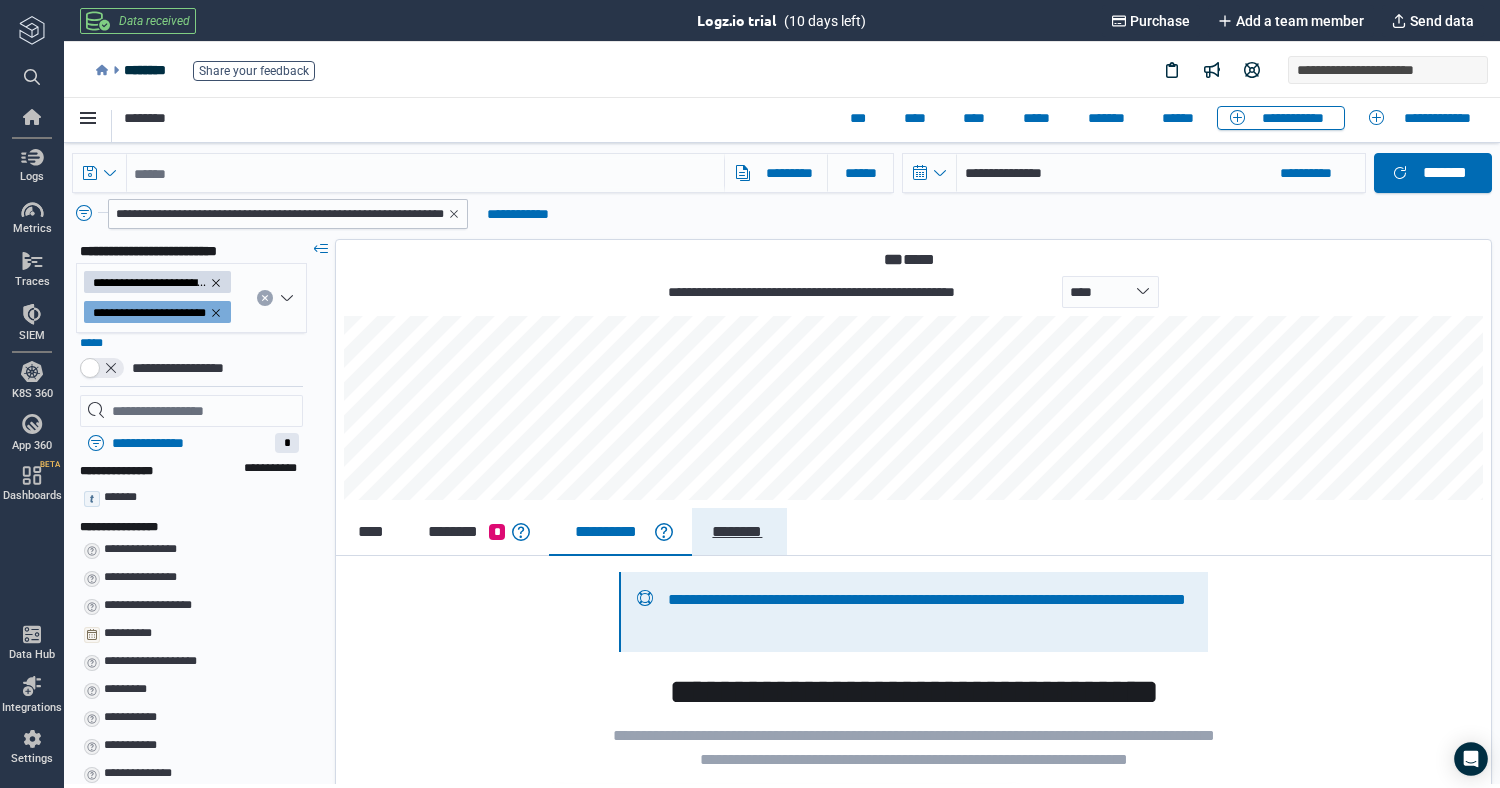 click on "********" at bounding box center [737, 532] 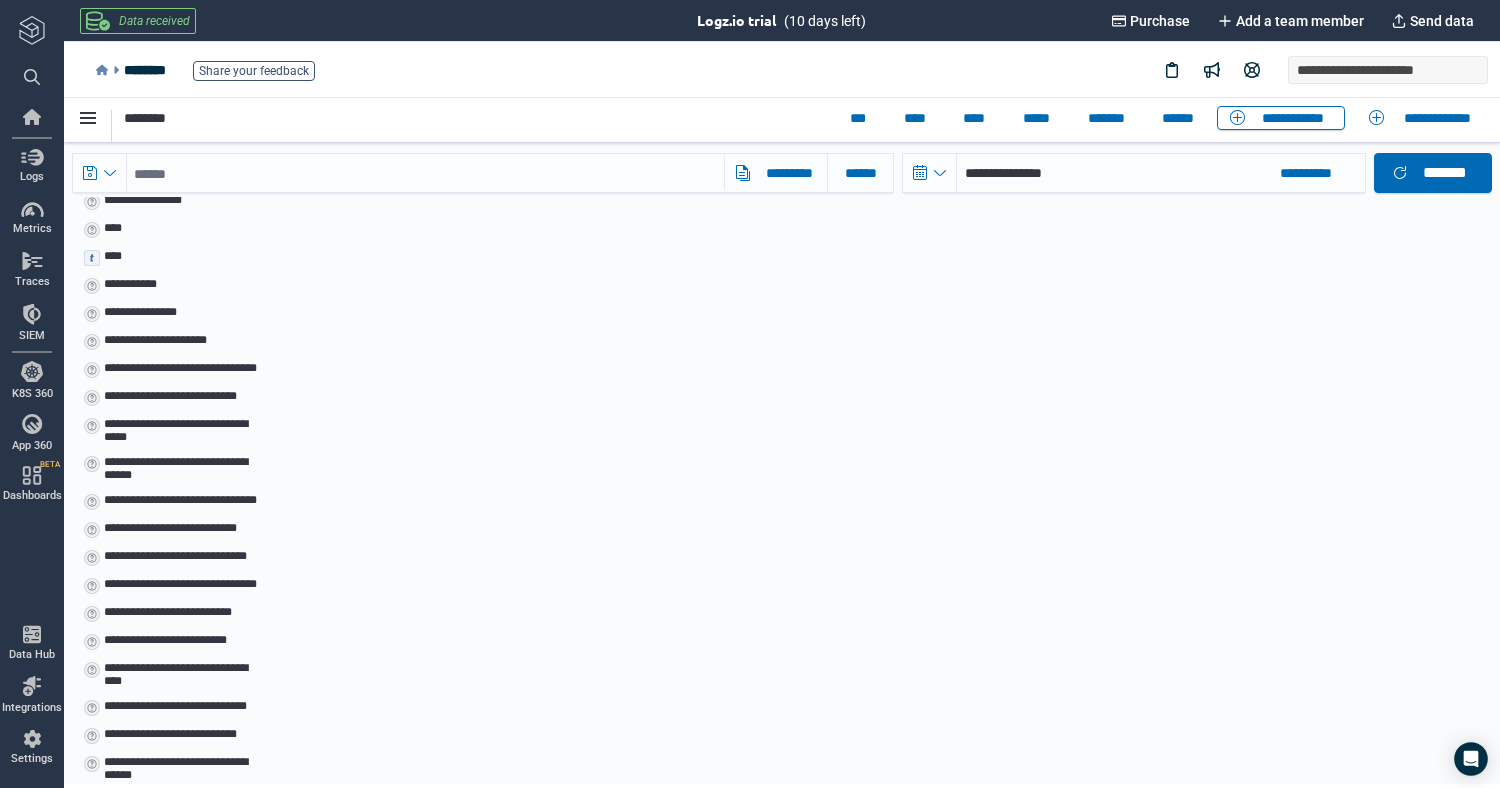scroll, scrollTop: 838, scrollLeft: 0, axis: vertical 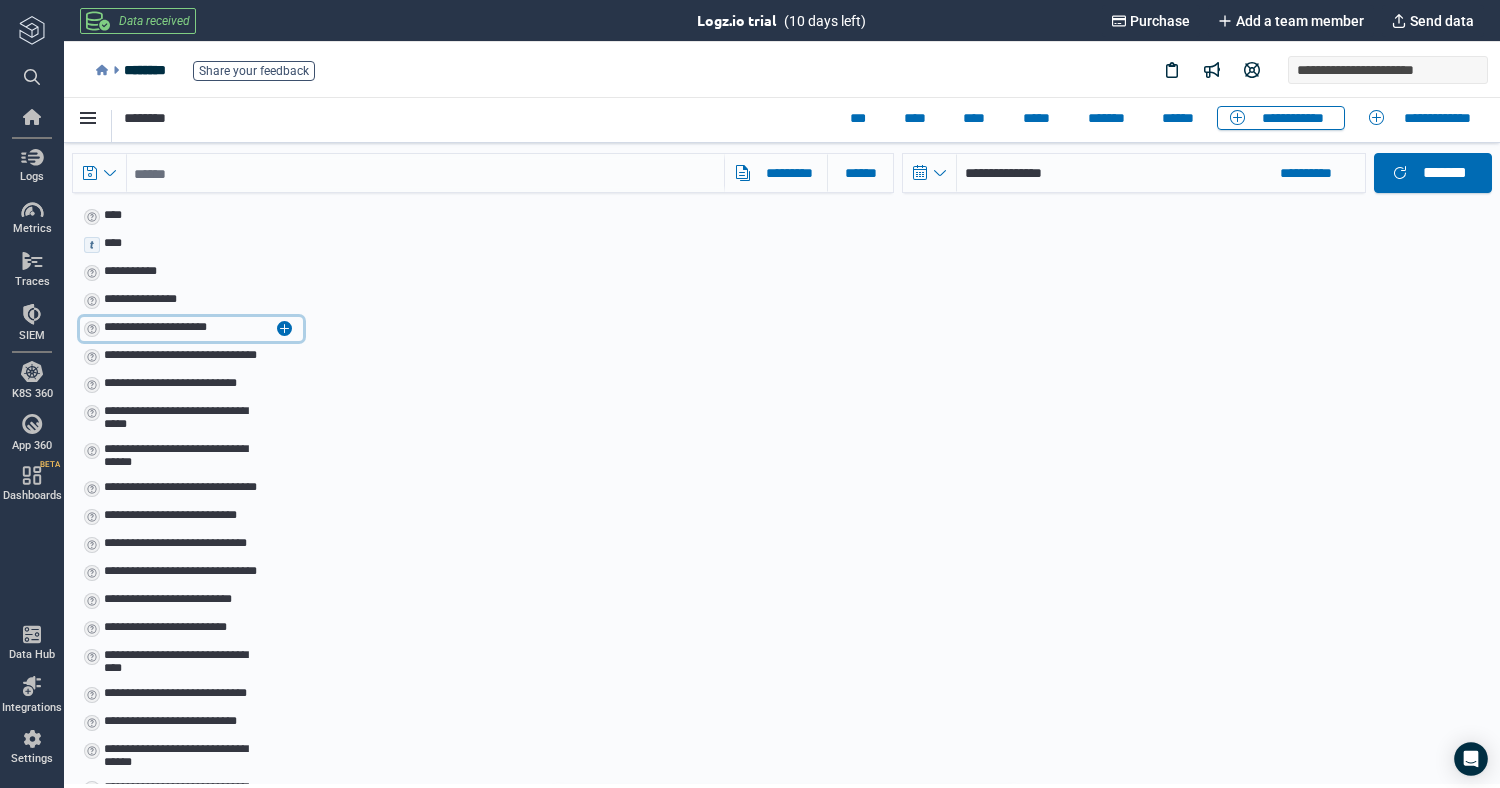 click on "**********" at bounding box center [155, 327] 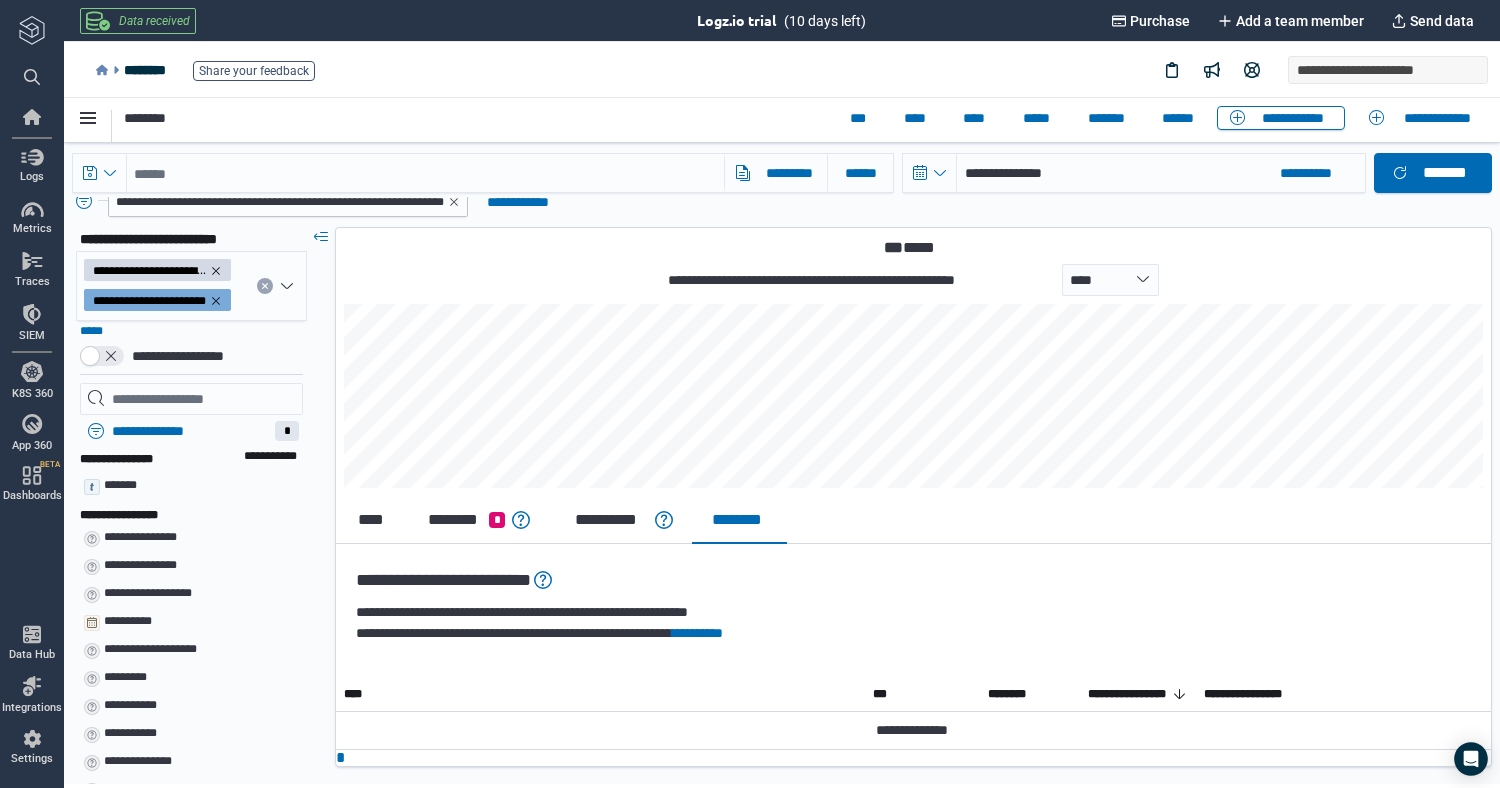scroll, scrollTop: 0, scrollLeft: 0, axis: both 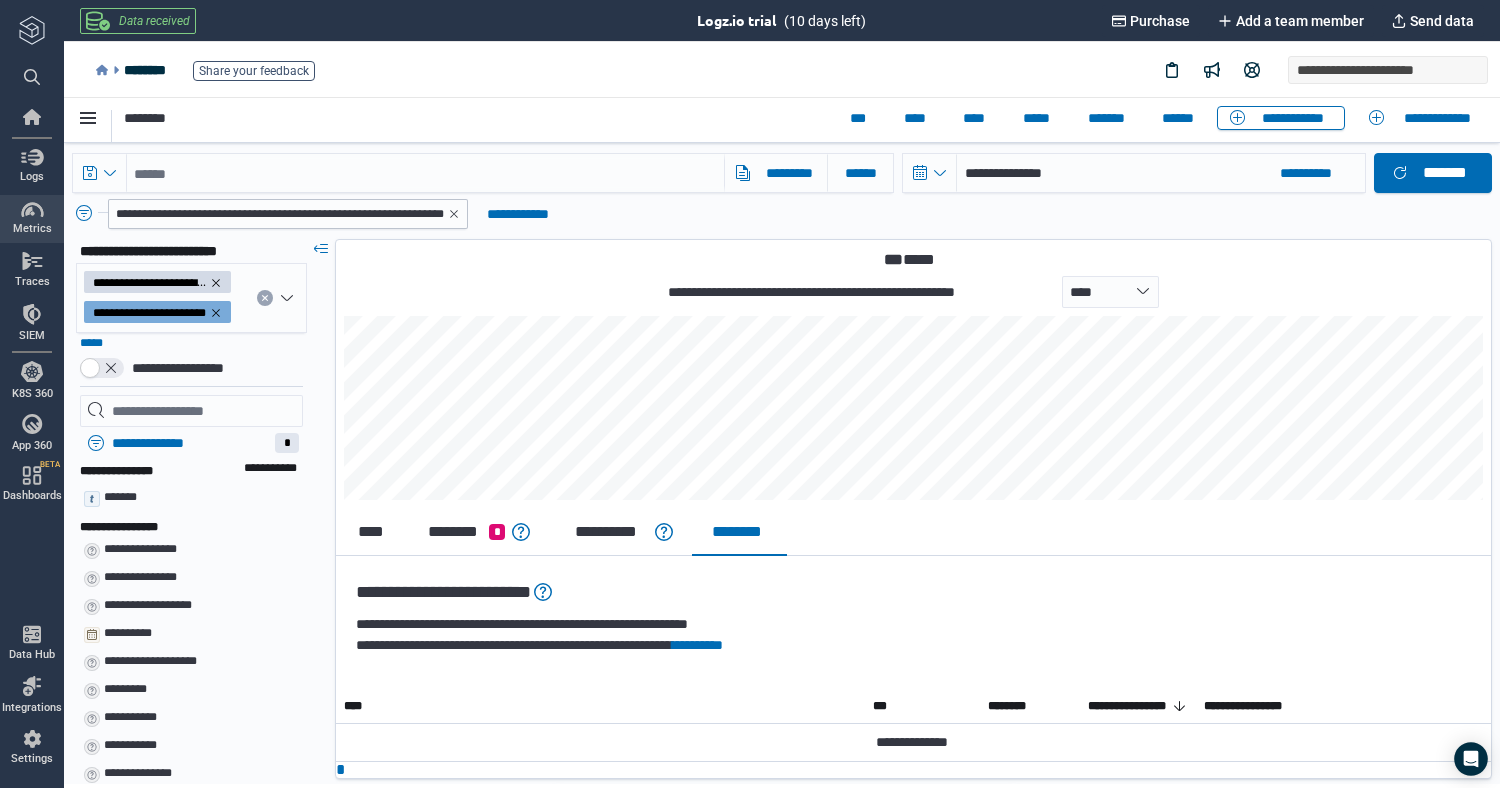 click at bounding box center [32, 210] 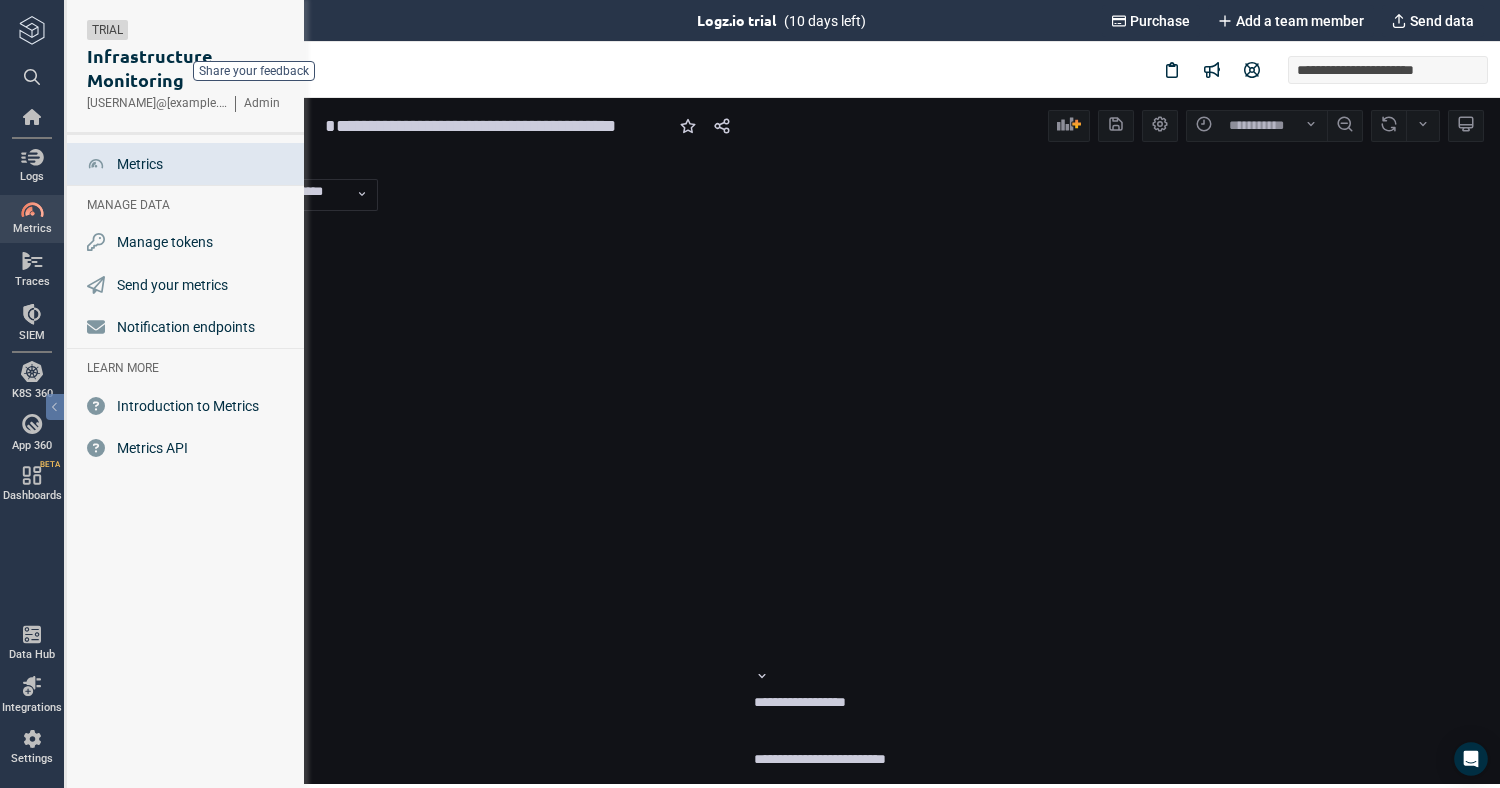 scroll, scrollTop: 1, scrollLeft: 1, axis: both 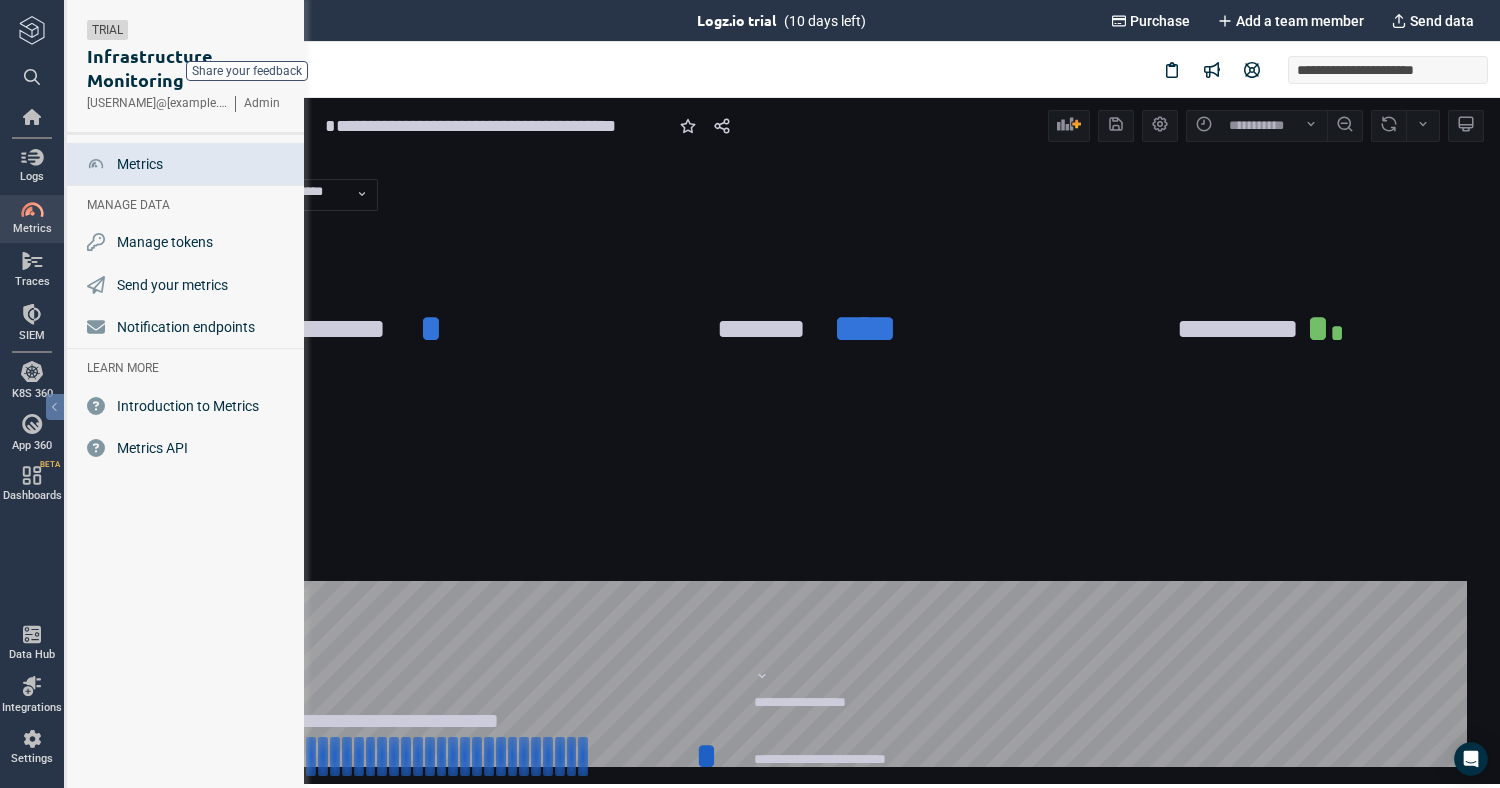 click on "**********" at bounding box center (503, 126) 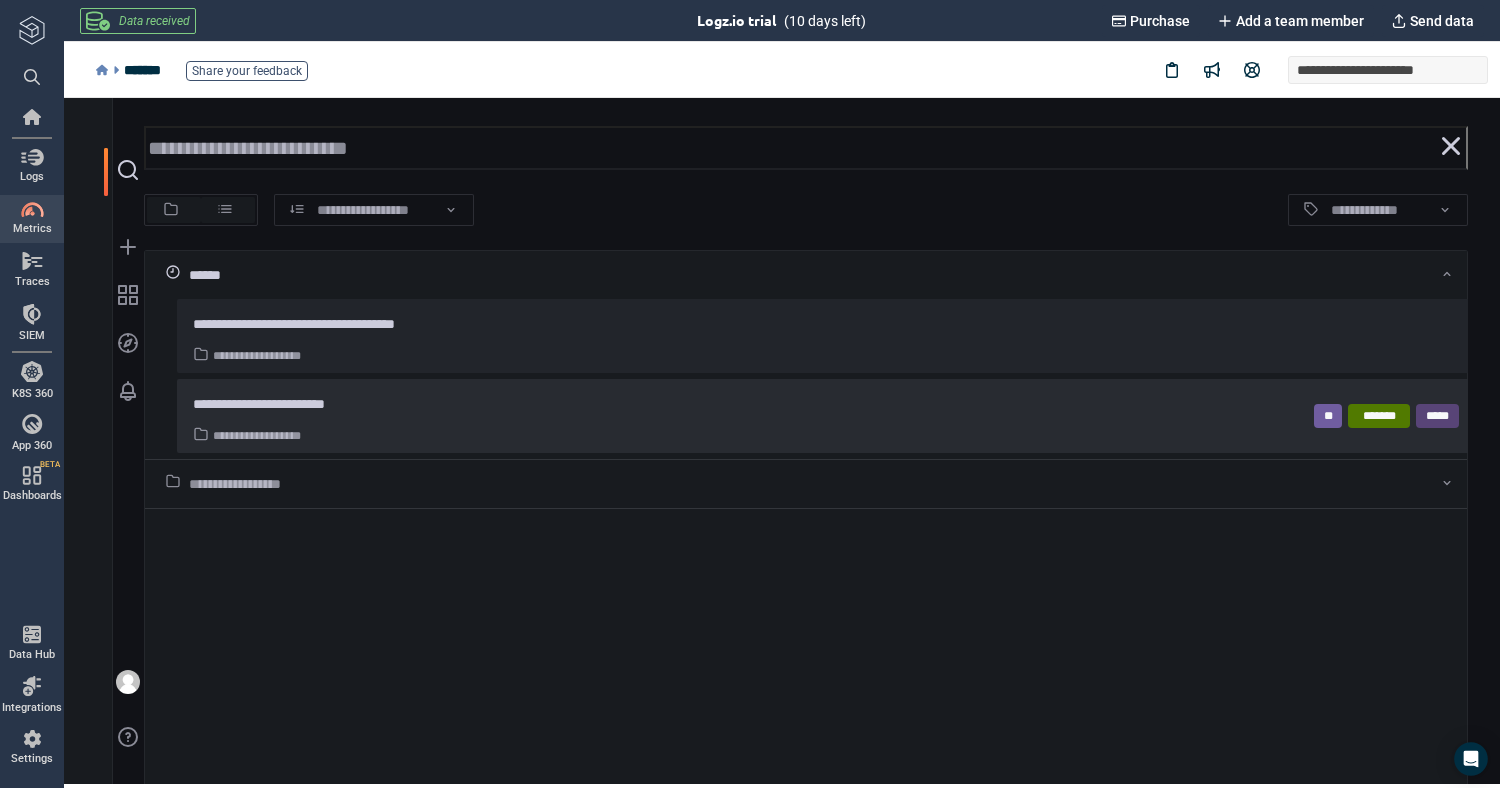 click on "**********" at bounding box center (283, 404) 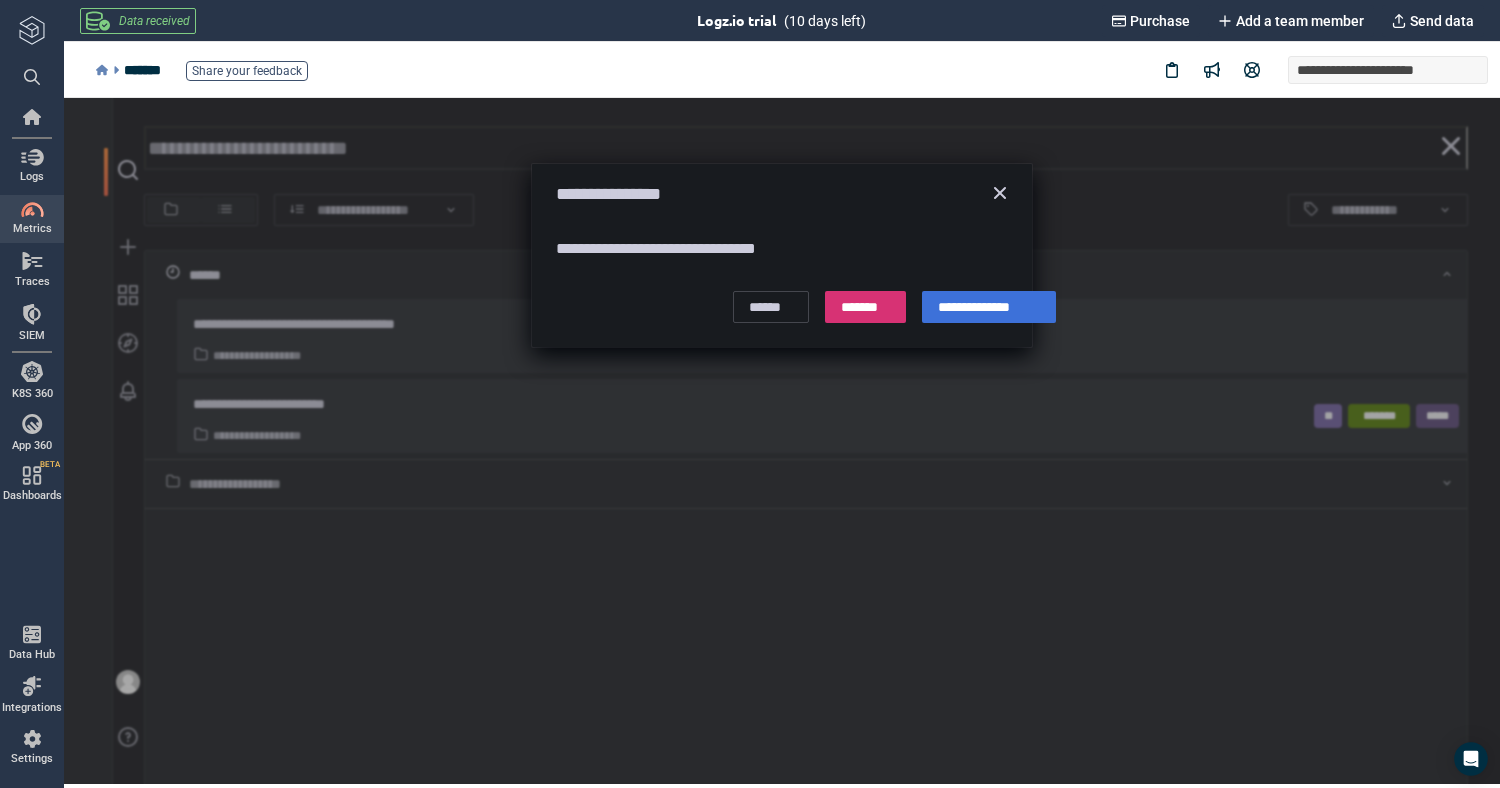 click on "*******" at bounding box center (865, 307) 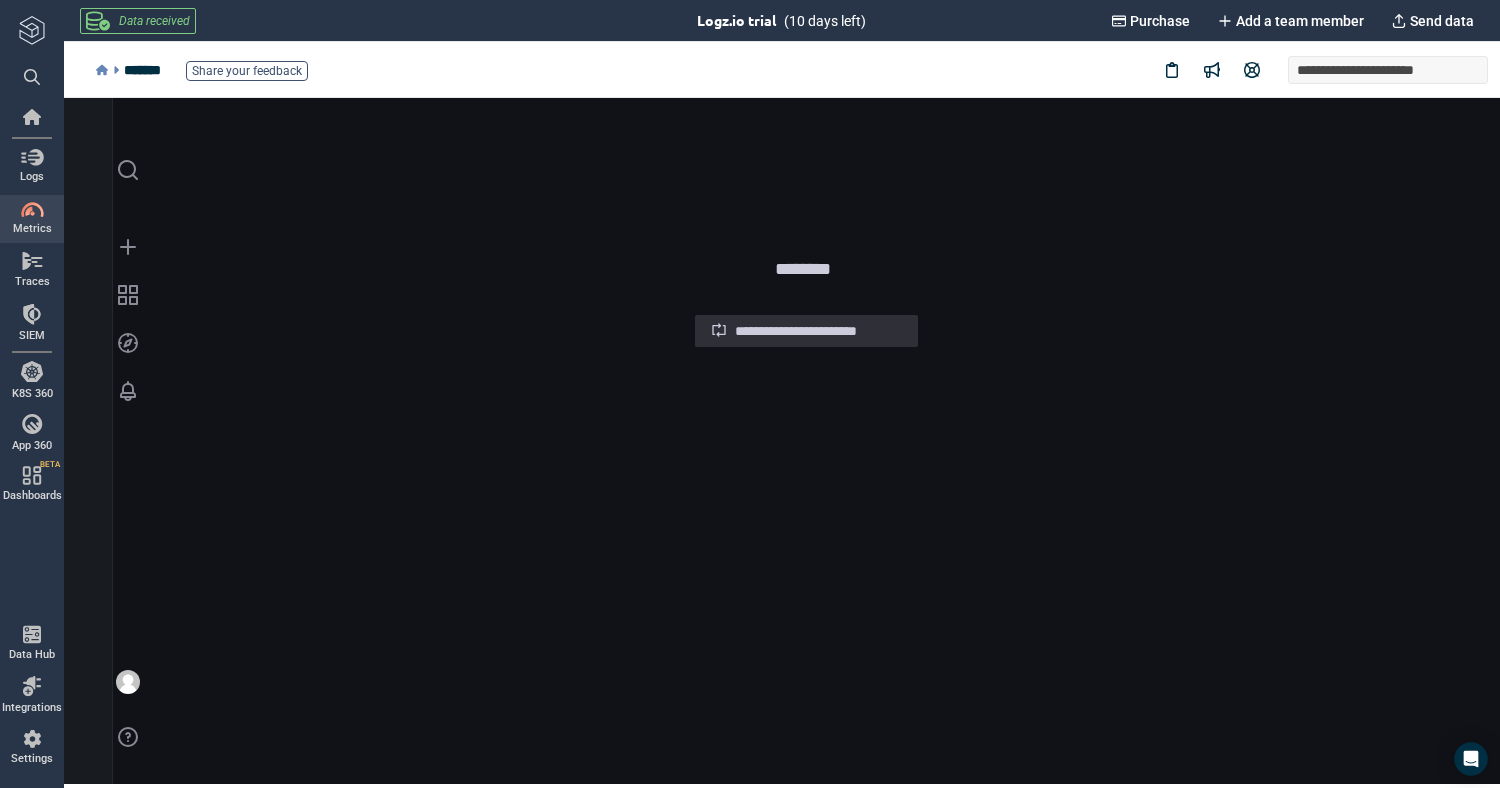 type on "*" 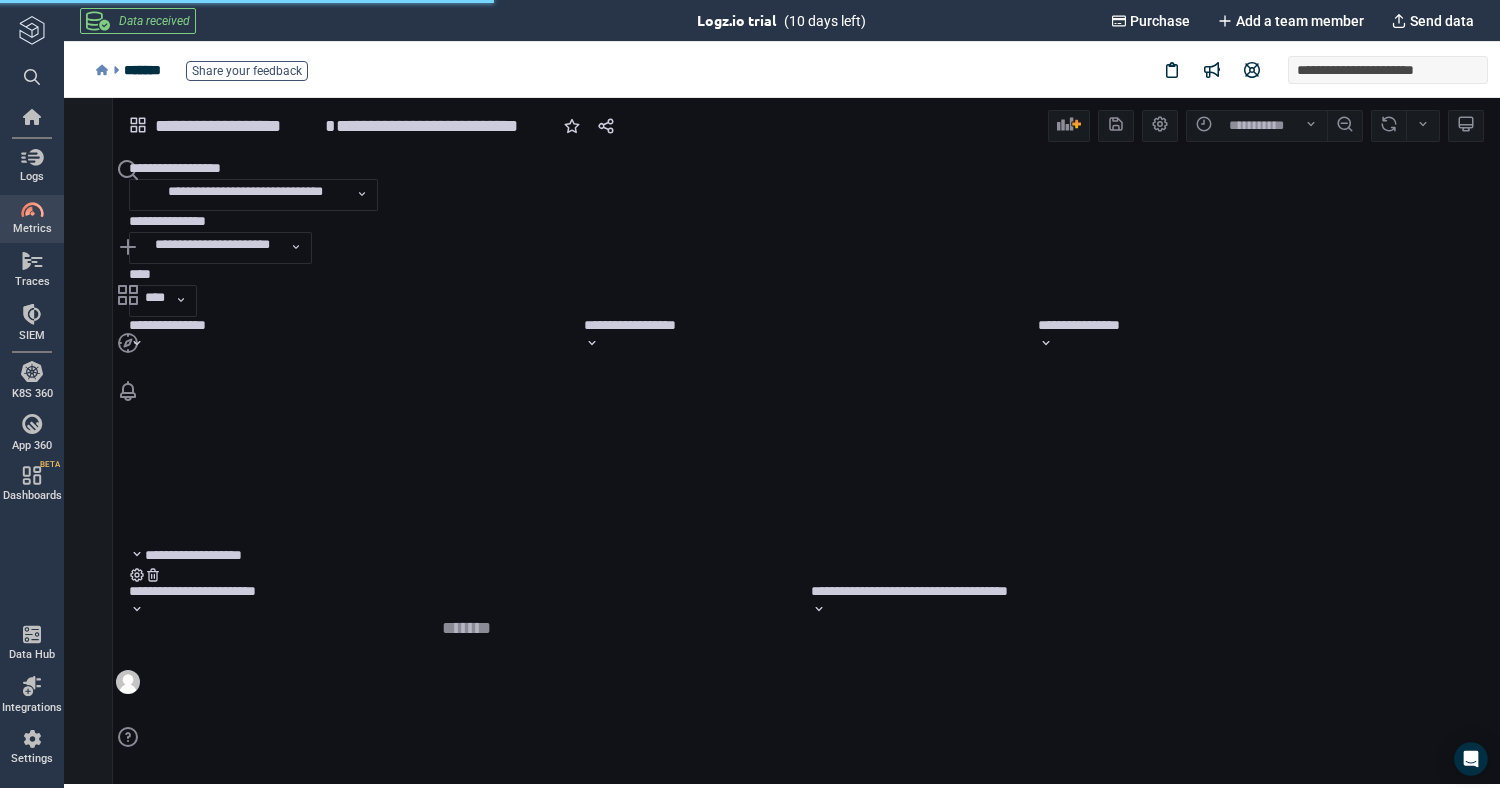 scroll, scrollTop: 1, scrollLeft: 1, axis: both 